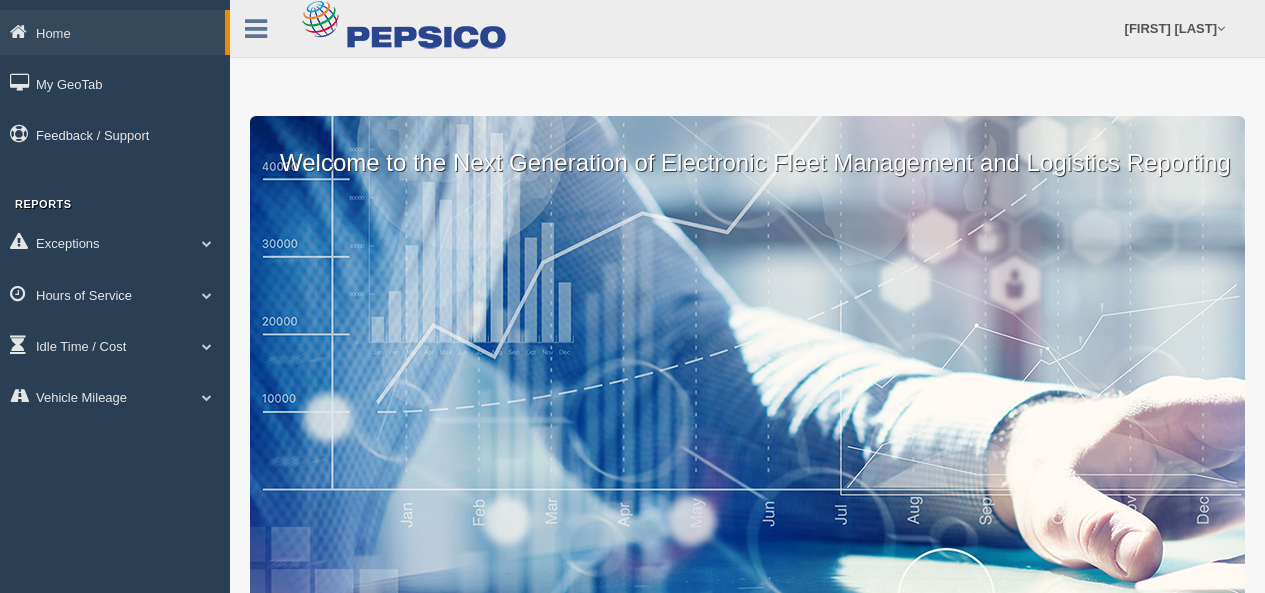 scroll, scrollTop: 0, scrollLeft: 0, axis: both 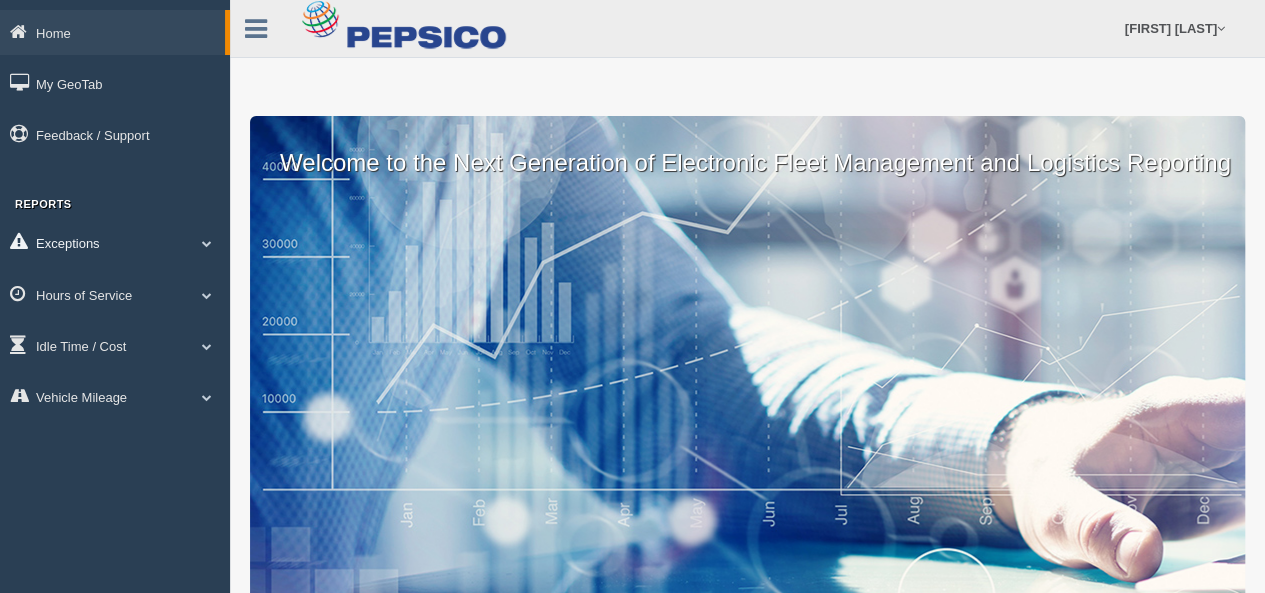 click at bounding box center (207, 243) 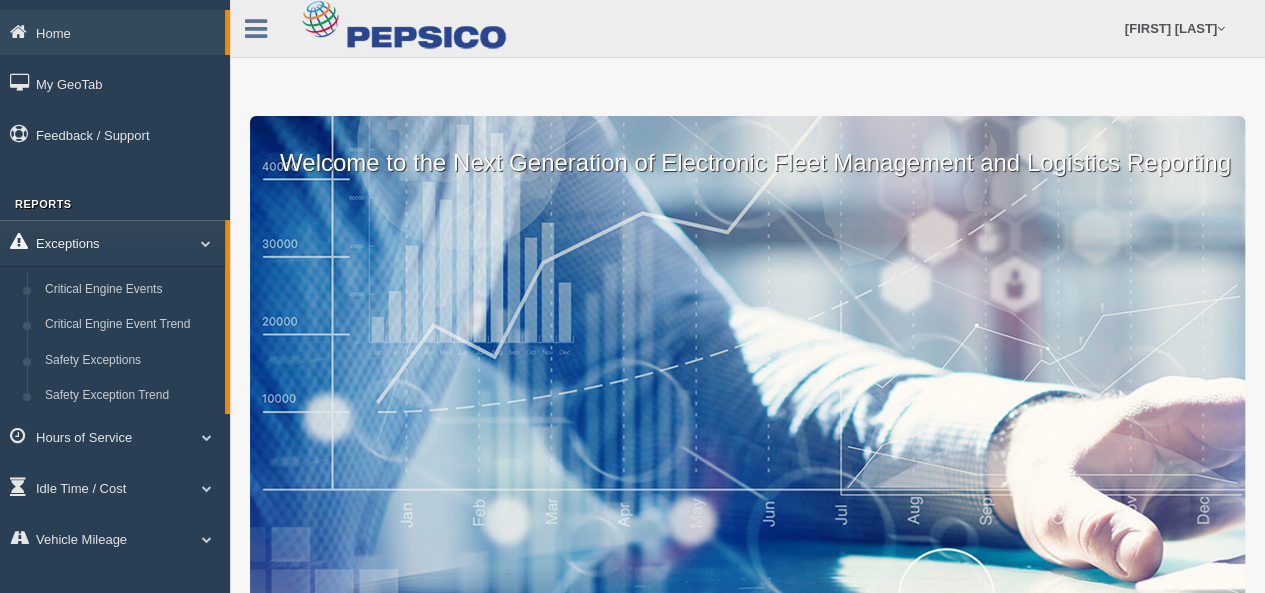 click at bounding box center [198, 243] 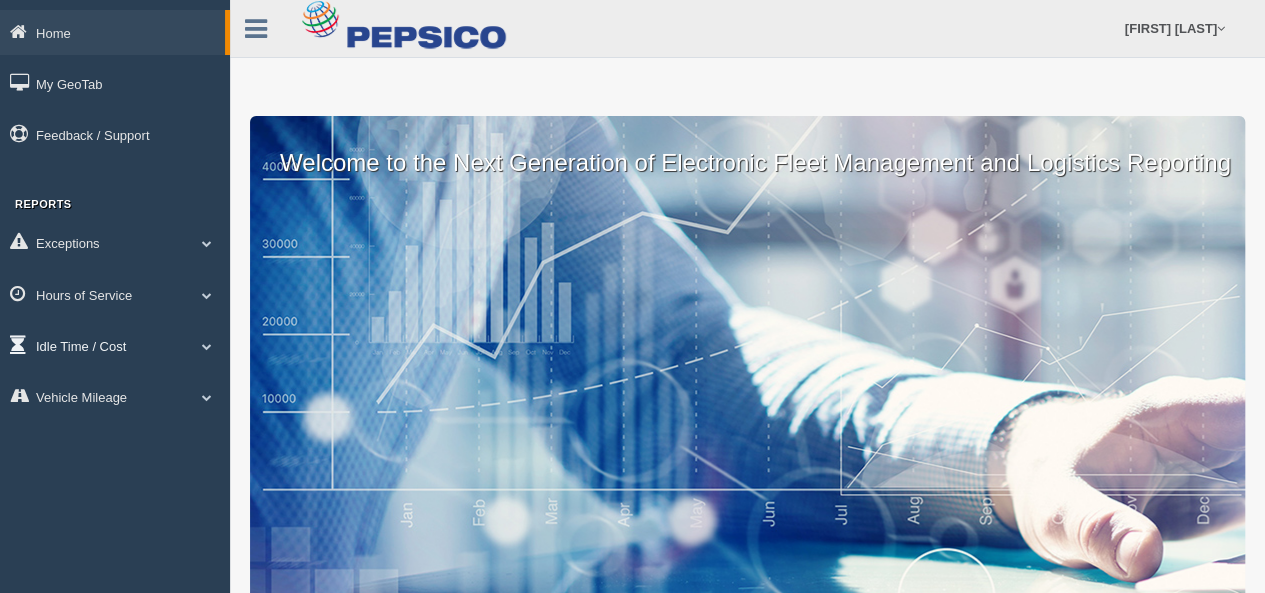 click at bounding box center [207, 346] 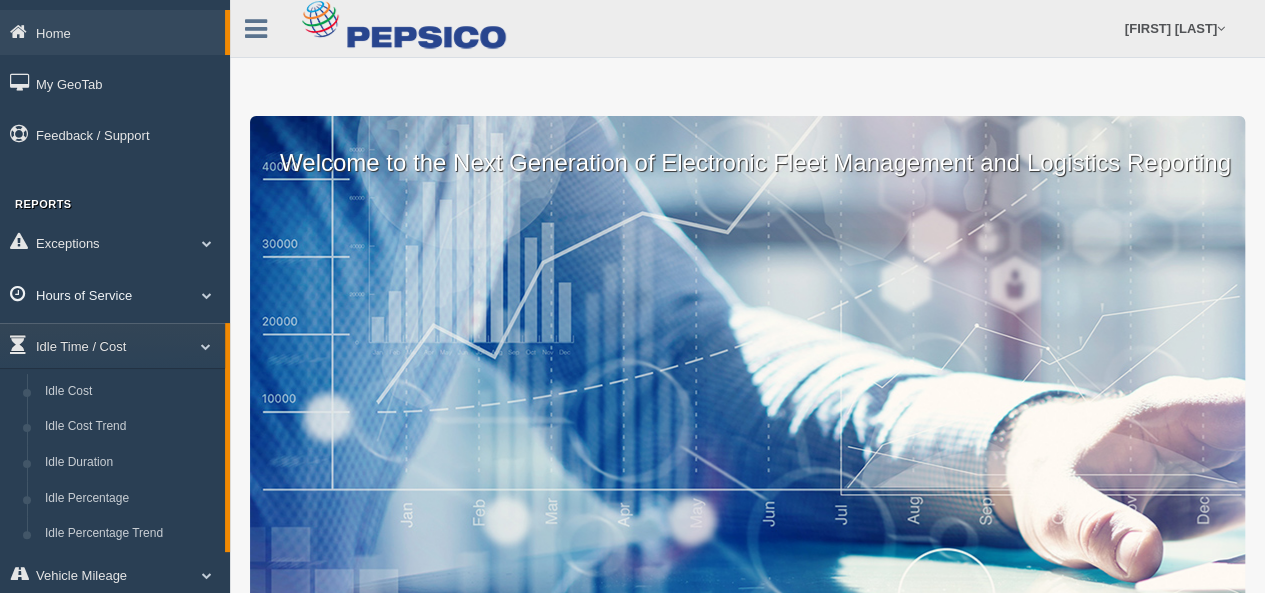 click at bounding box center (207, 295) 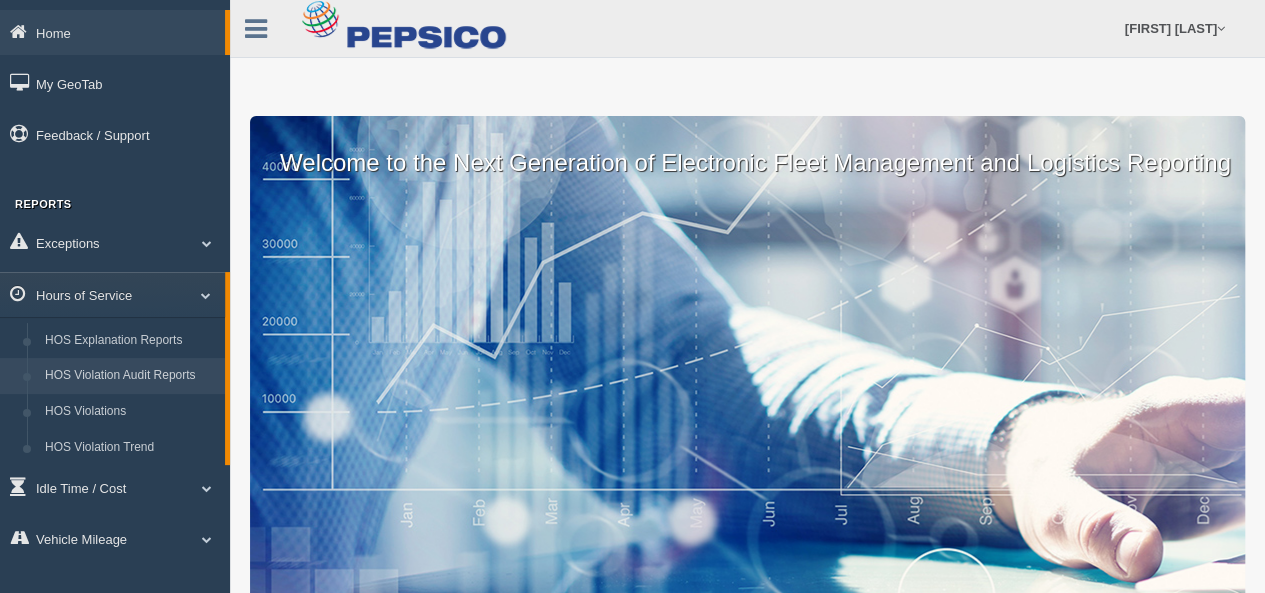 click on "HOS Violation Audit Reports" at bounding box center (130, 376) 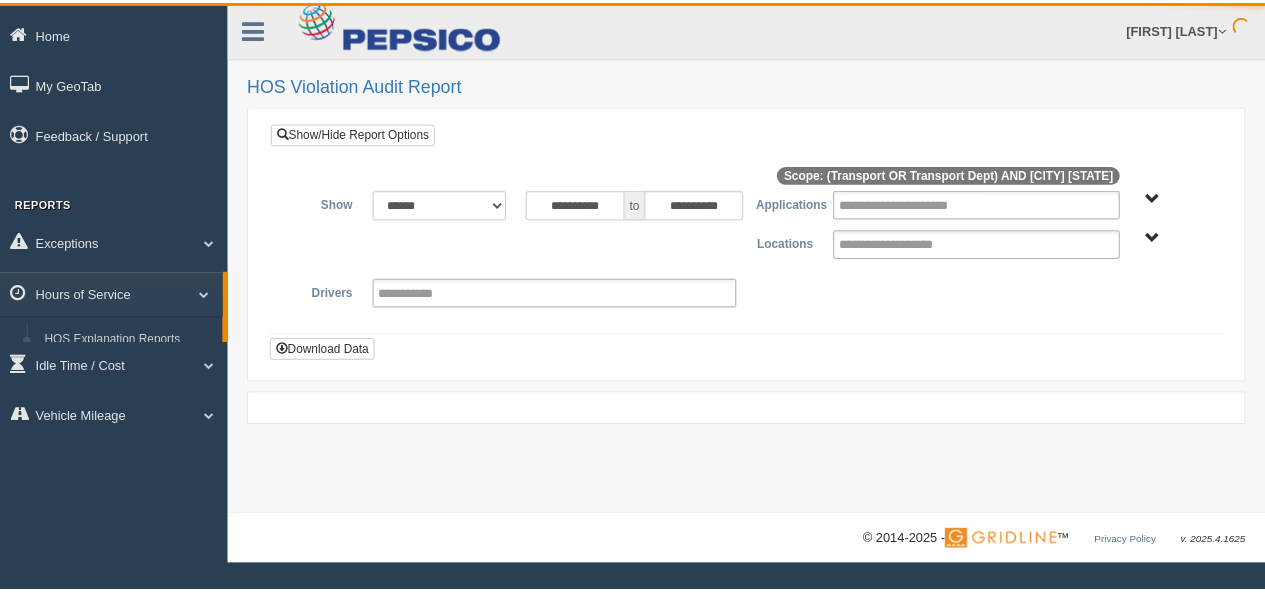 scroll, scrollTop: 0, scrollLeft: 0, axis: both 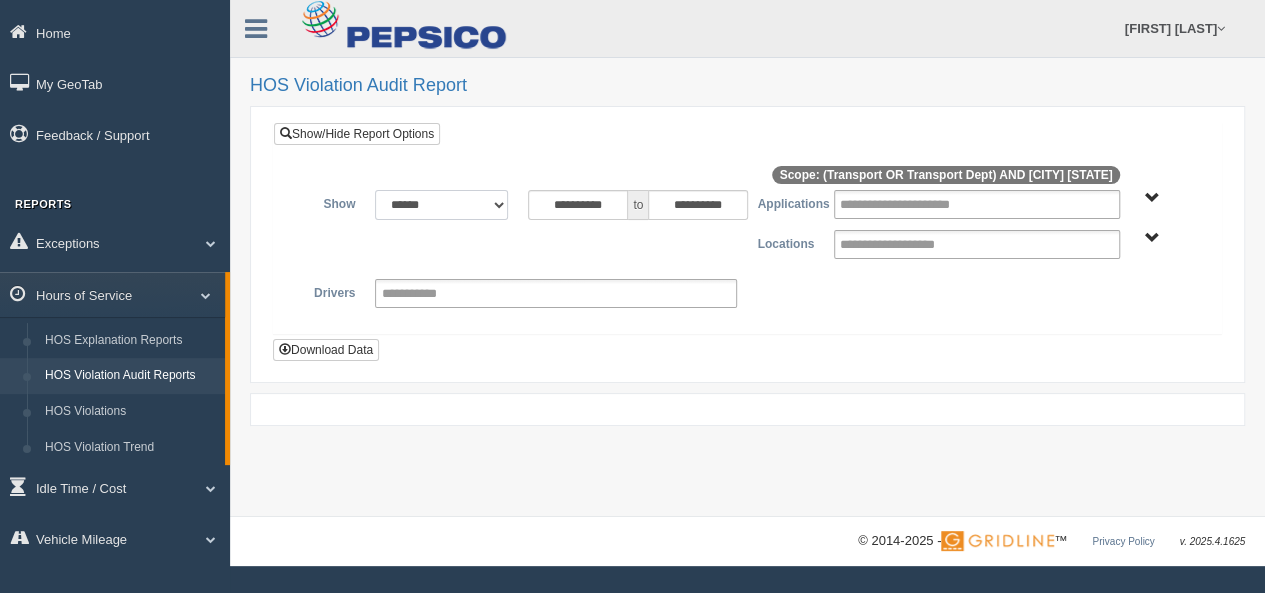 click on "**********" at bounding box center (441, 205) 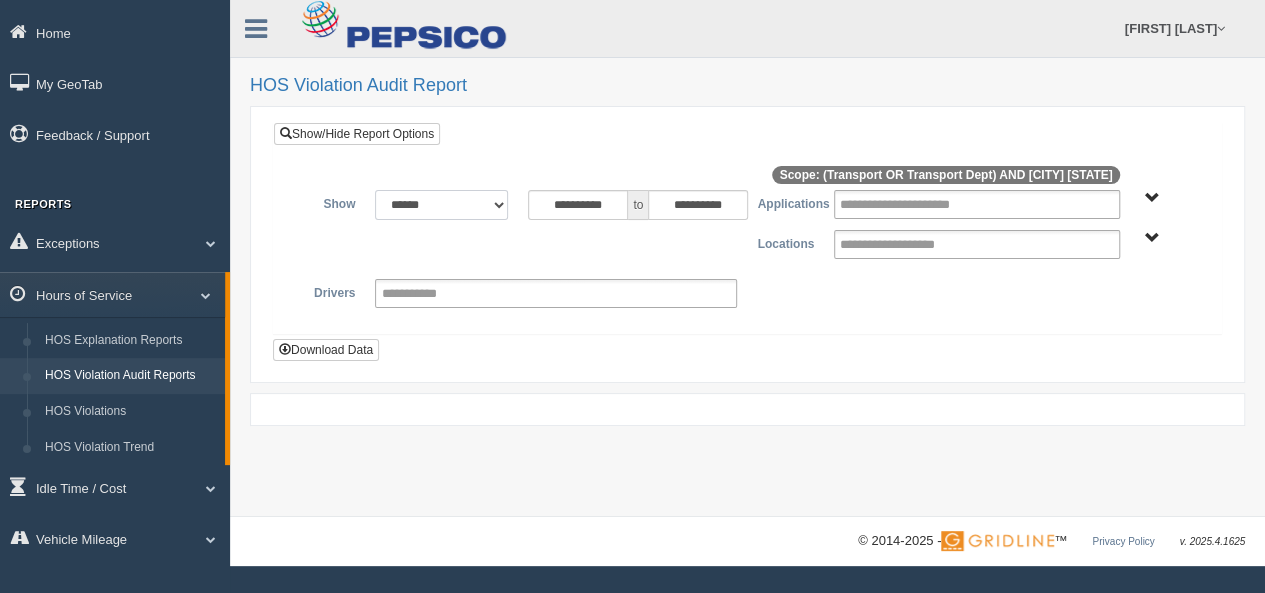 select on "**********" 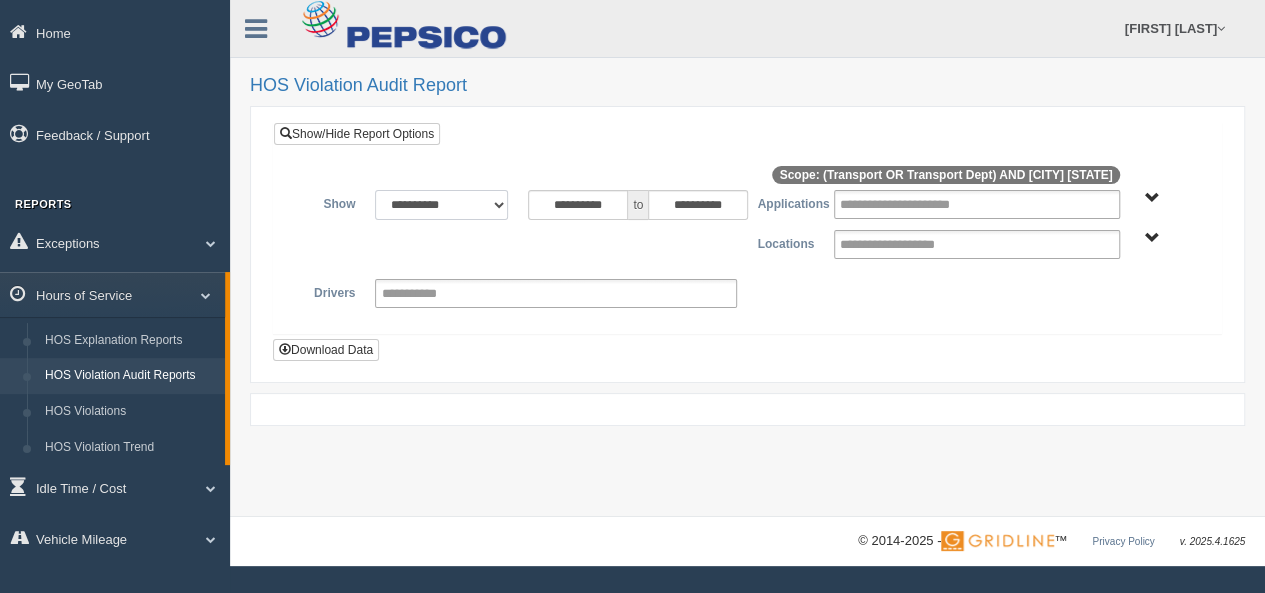 click on "**********" at bounding box center (441, 205) 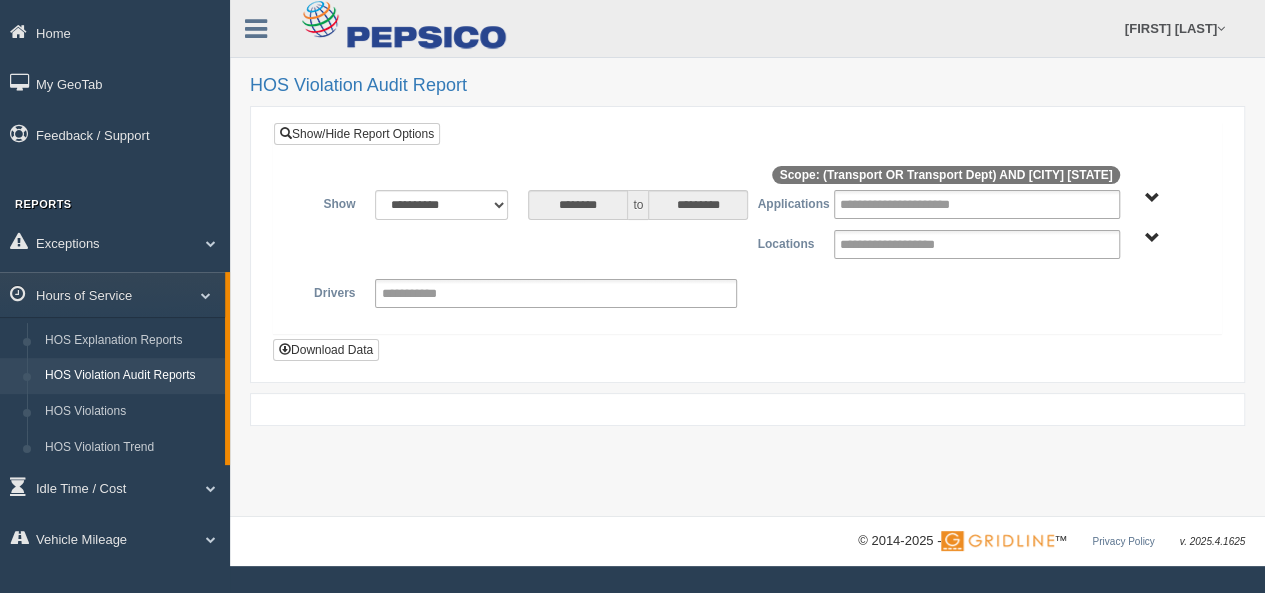 type 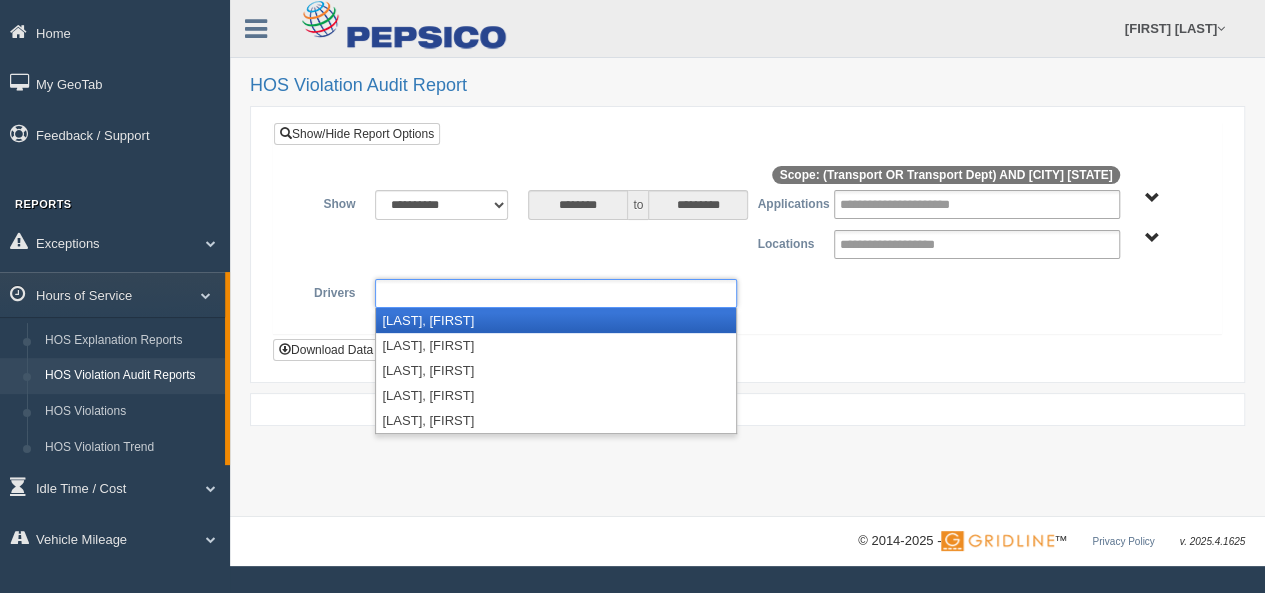 click at bounding box center [556, 293] 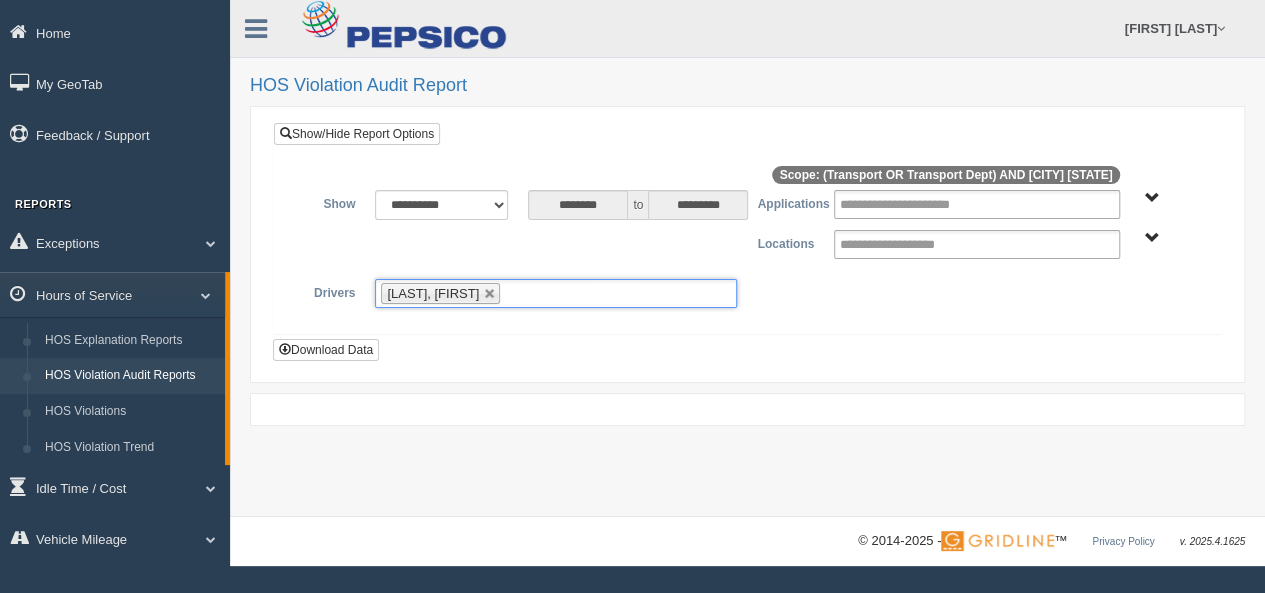 click on "Grevious, Dedric" at bounding box center [556, 293] 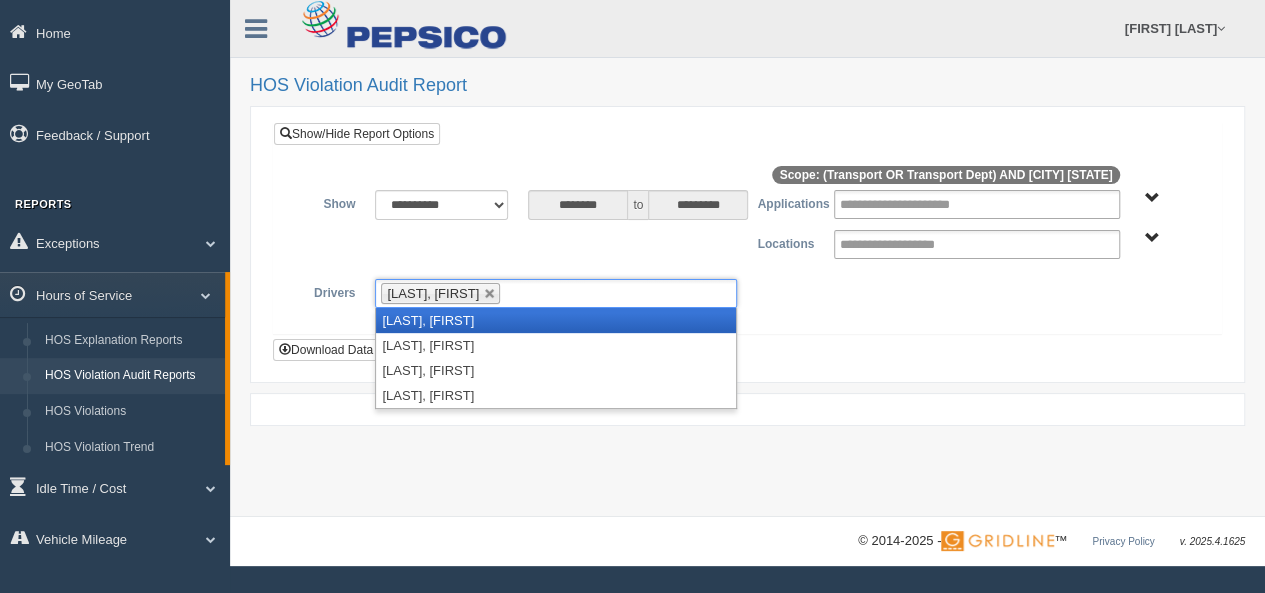 click on "Holden, James" at bounding box center (556, 320) 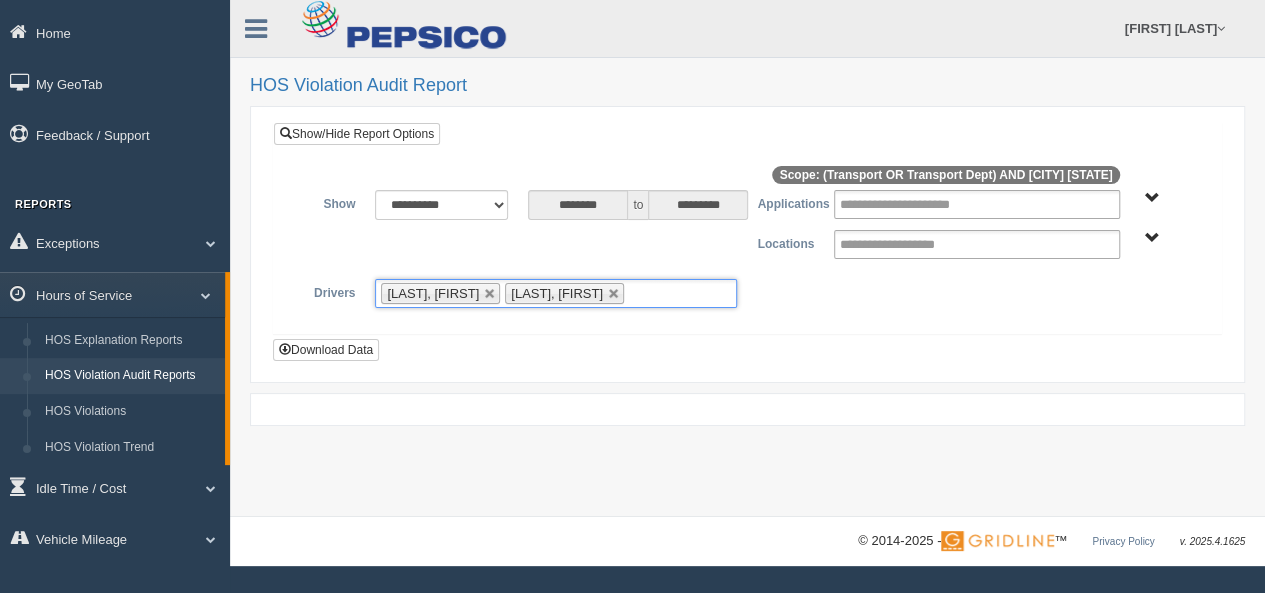 click on "Grevious, Dedric Holden, James" at bounding box center [556, 293] 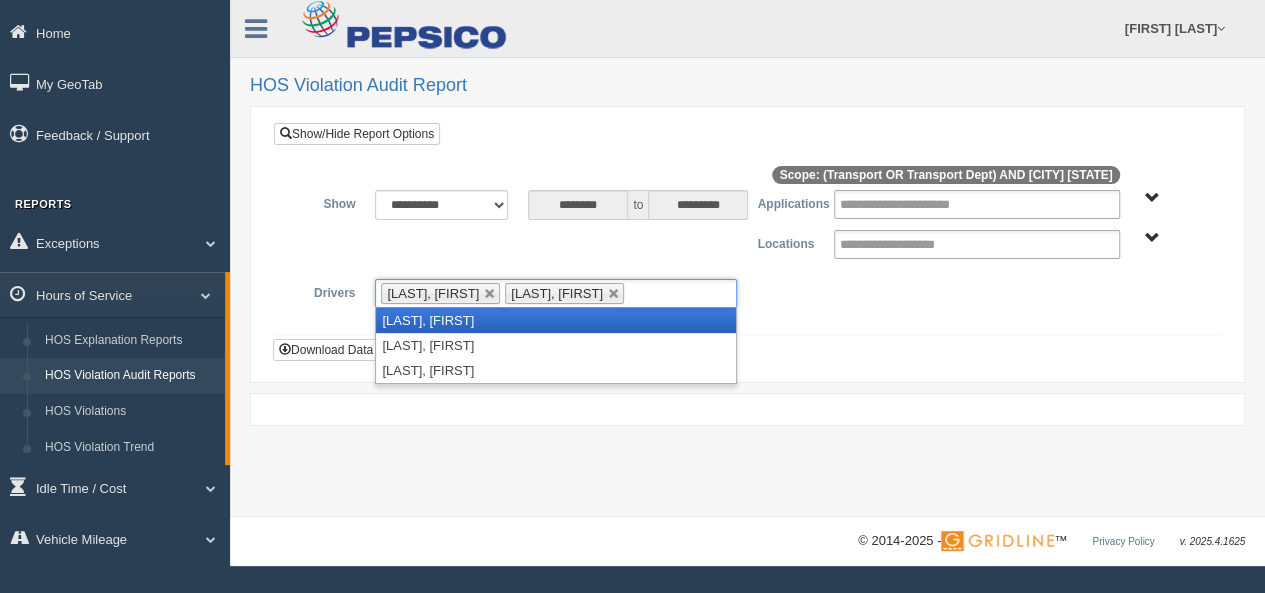 click on "Johnson, Terrice" at bounding box center [556, 320] 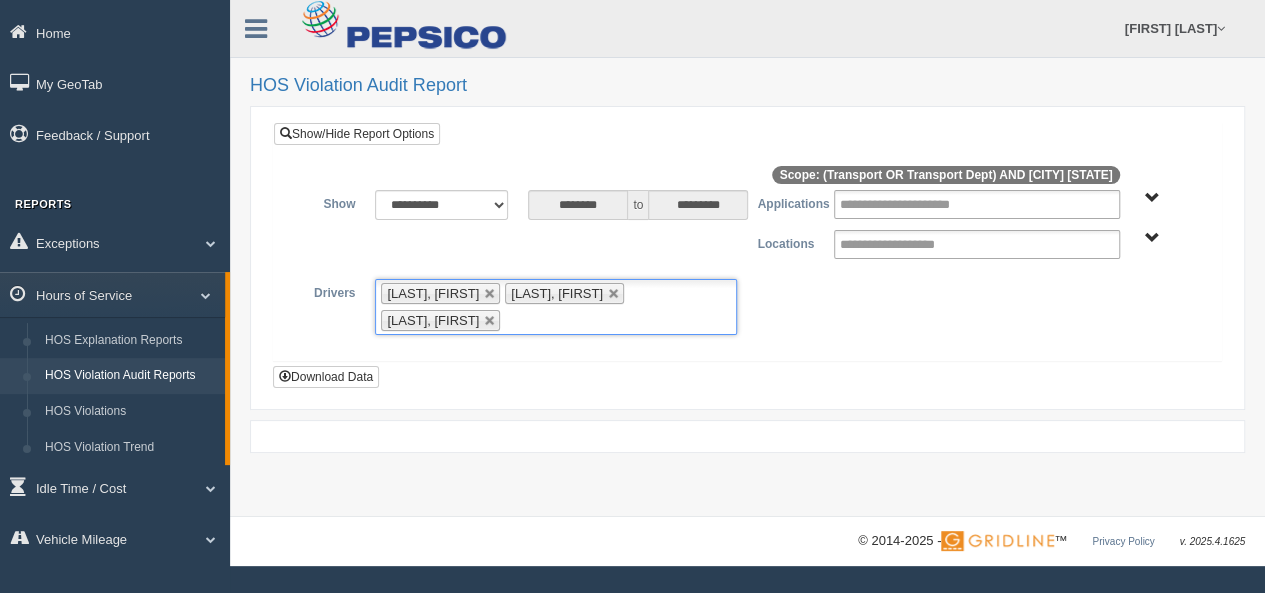 click on "Grevious, Dedric Holden, James Johnson, Terrice" at bounding box center (556, 307) 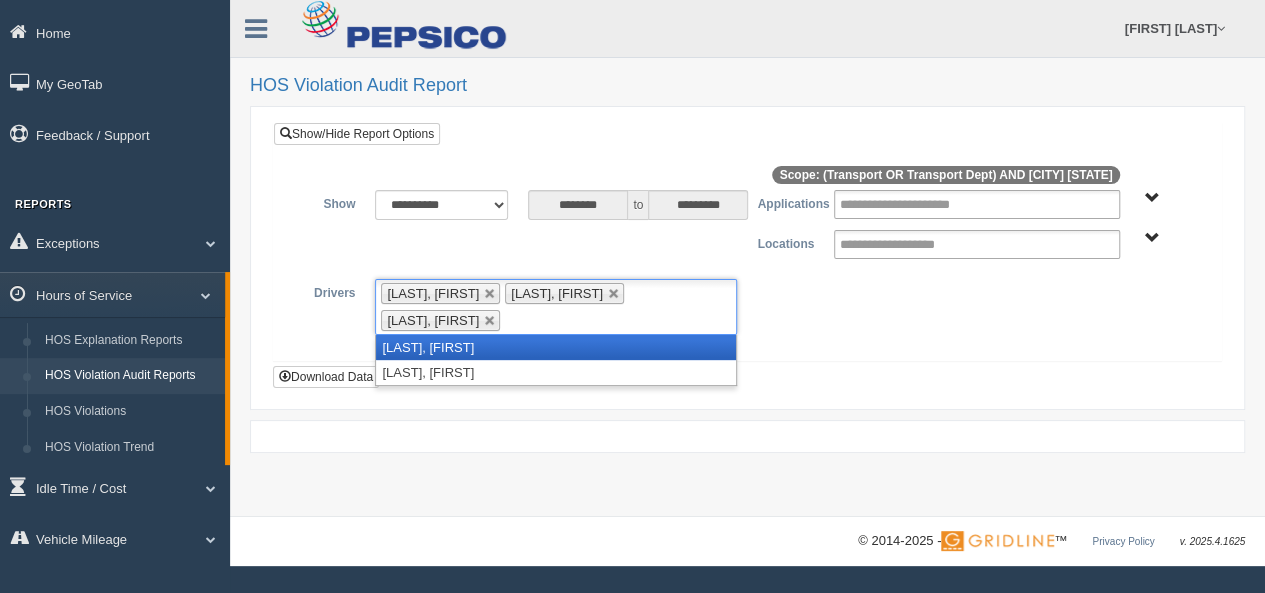 click on "Piediscalzo, Bradley" at bounding box center [556, 347] 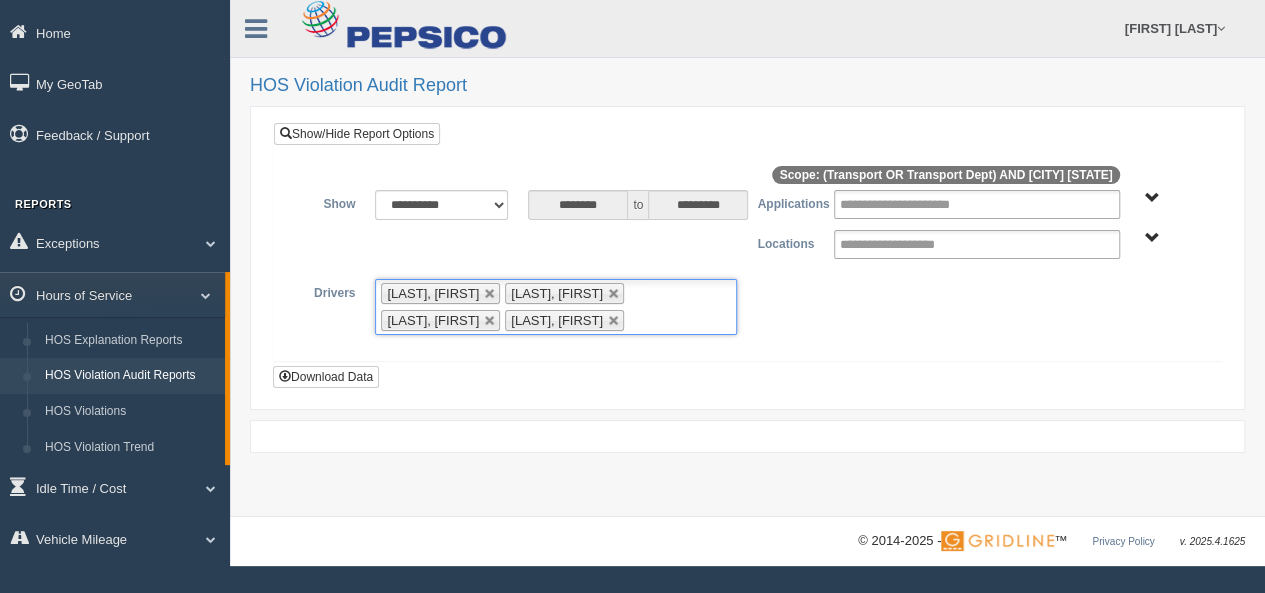 click on "Grevious, Dedric Holden, James Johnson, Terrice Piediscalzo, Bradley" at bounding box center (556, 307) 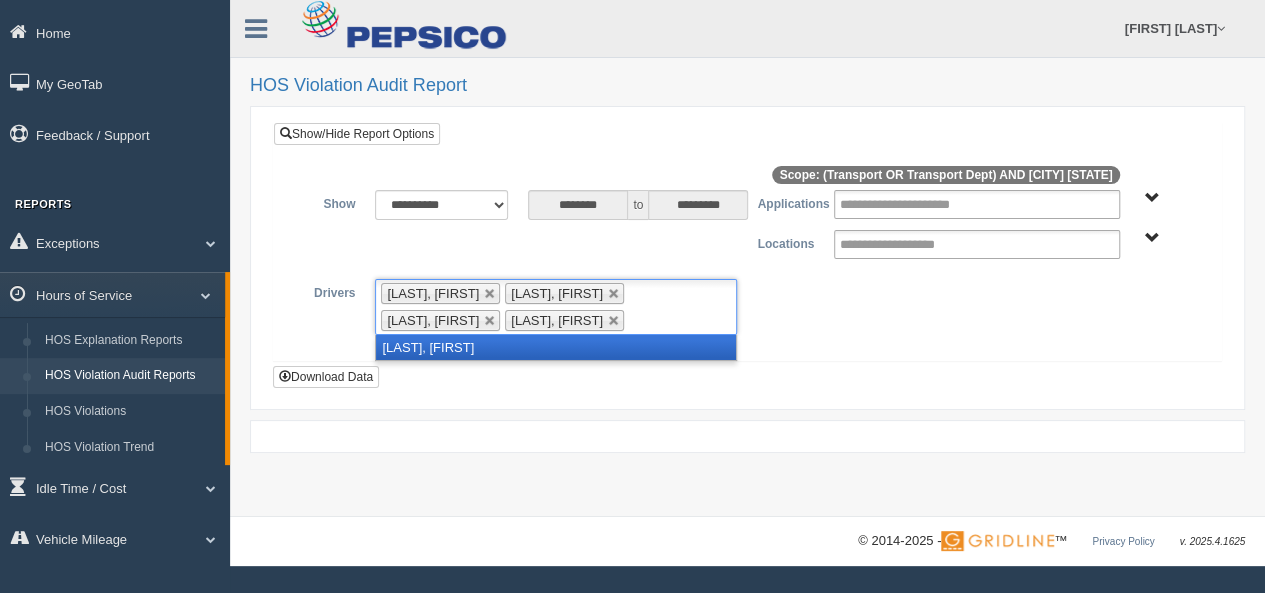 click on "Smith, William" at bounding box center [556, 347] 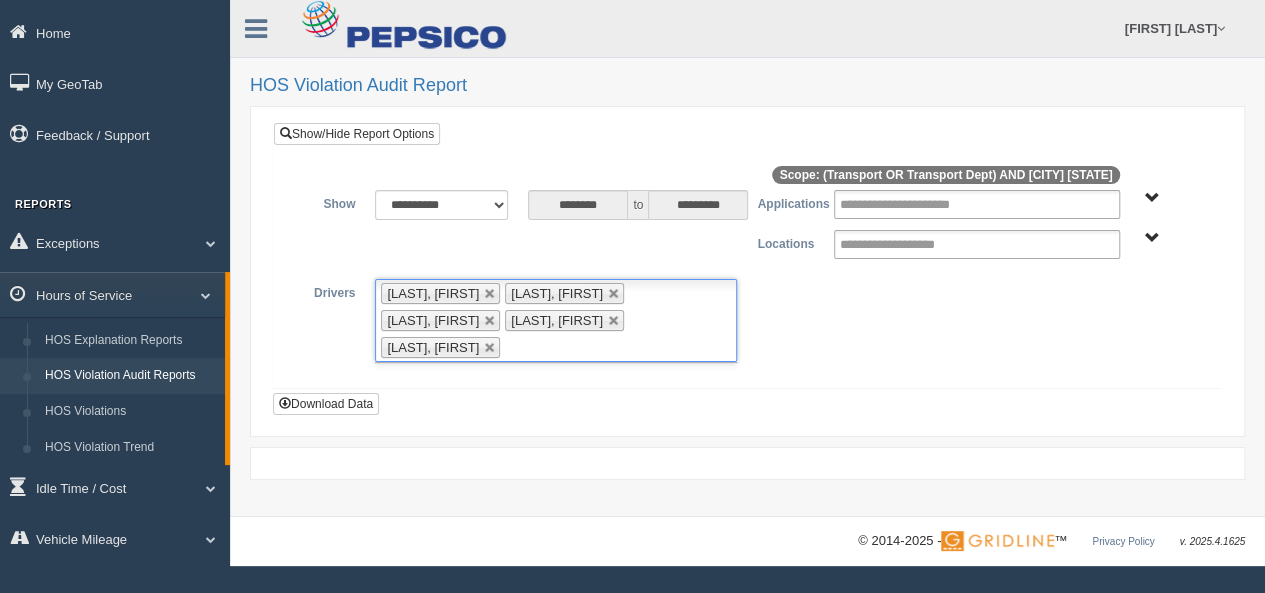 type 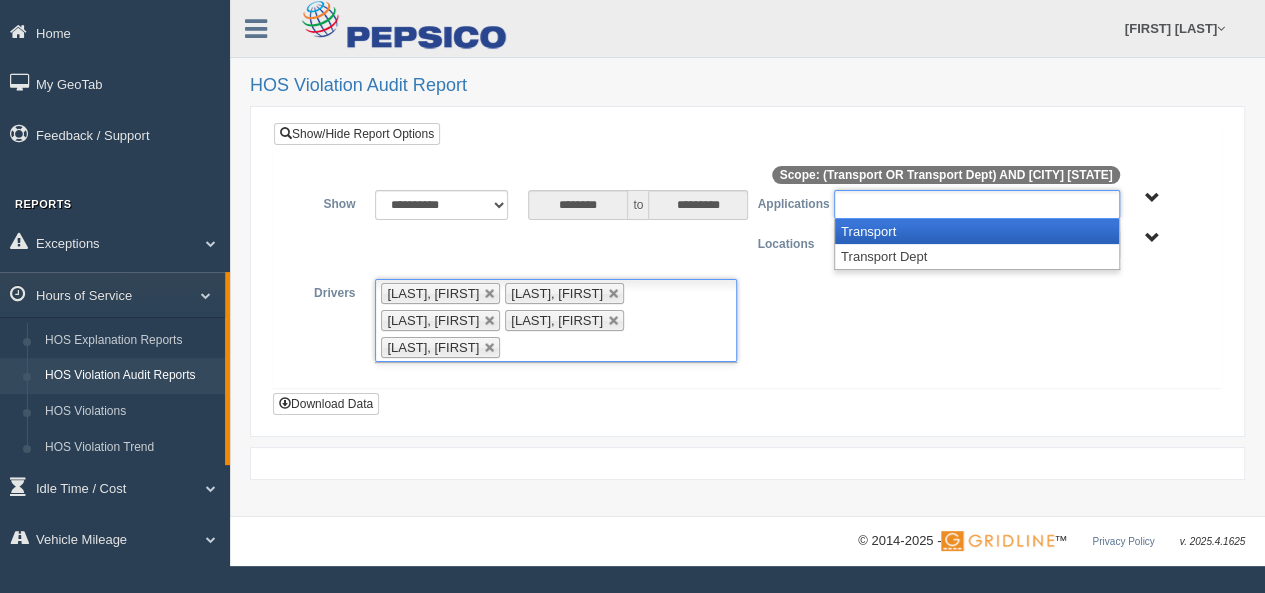 click at bounding box center (977, 204) 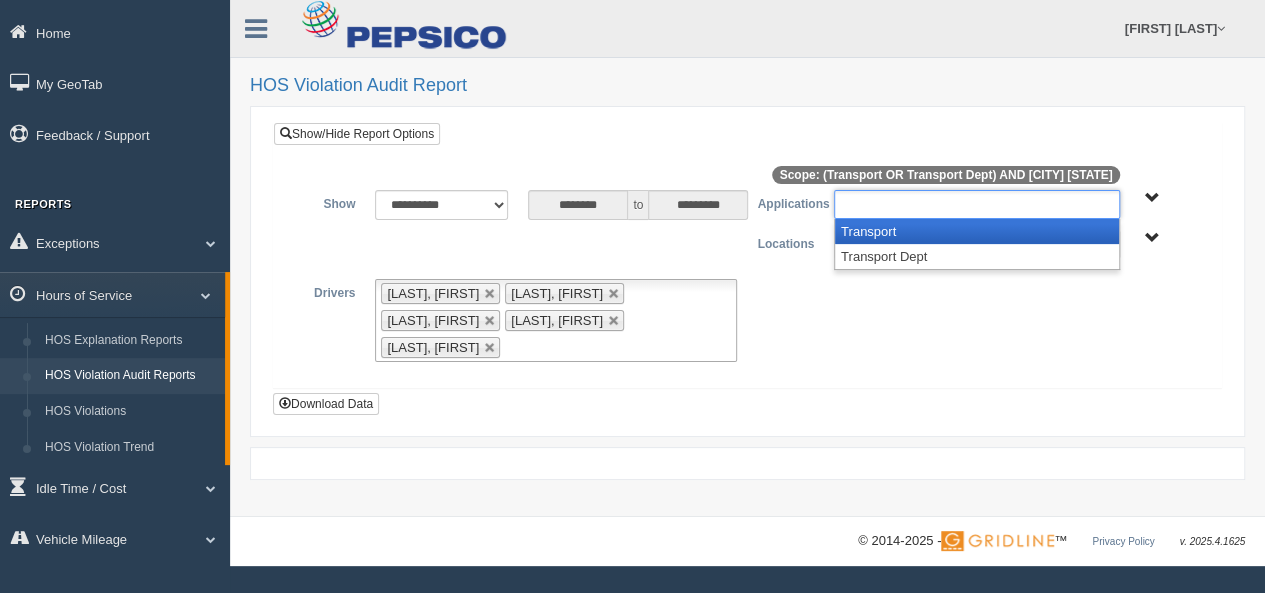 click on "Transport" at bounding box center [977, 231] 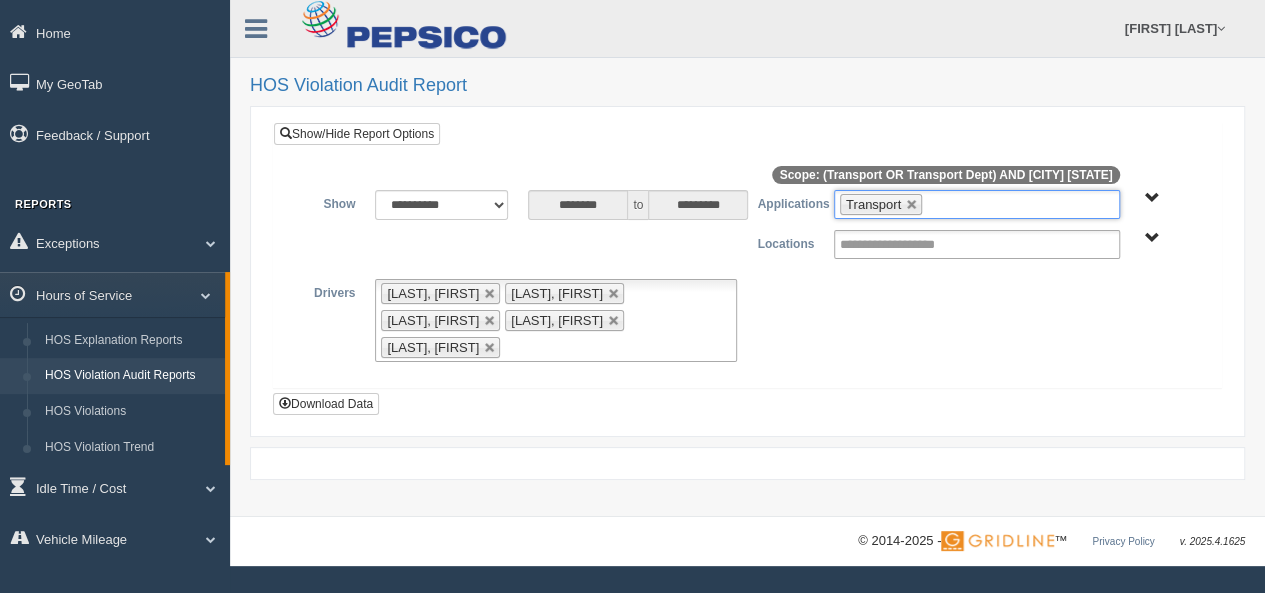 click on "Transport" at bounding box center [977, 204] 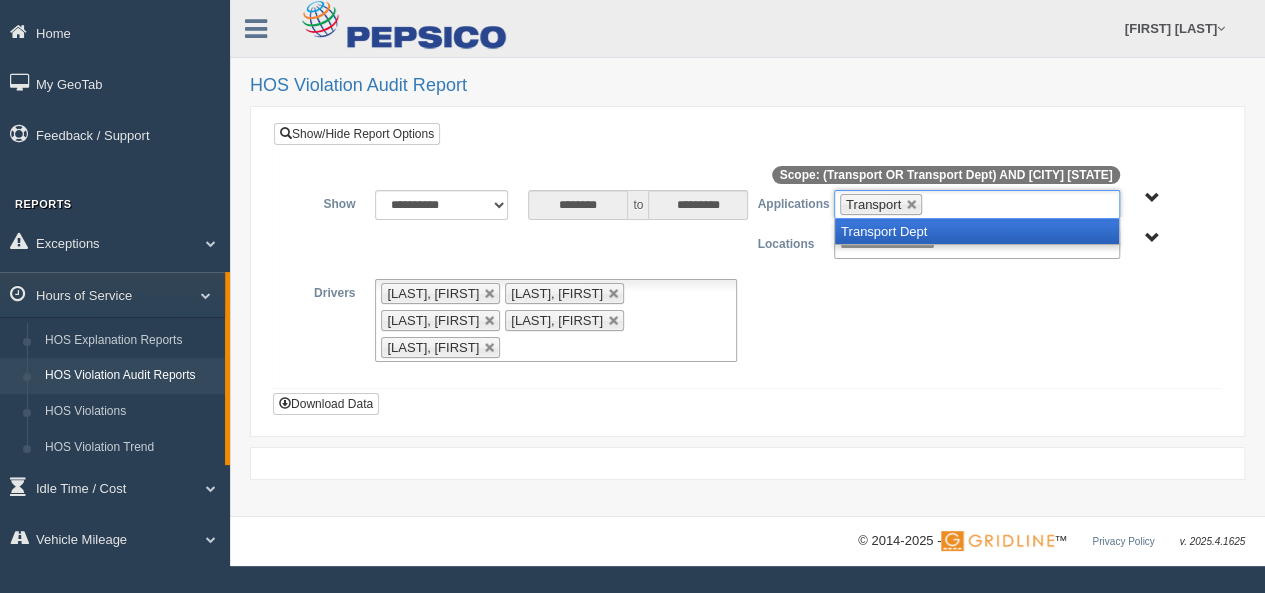 click on "Transport Dept" at bounding box center [977, 231] 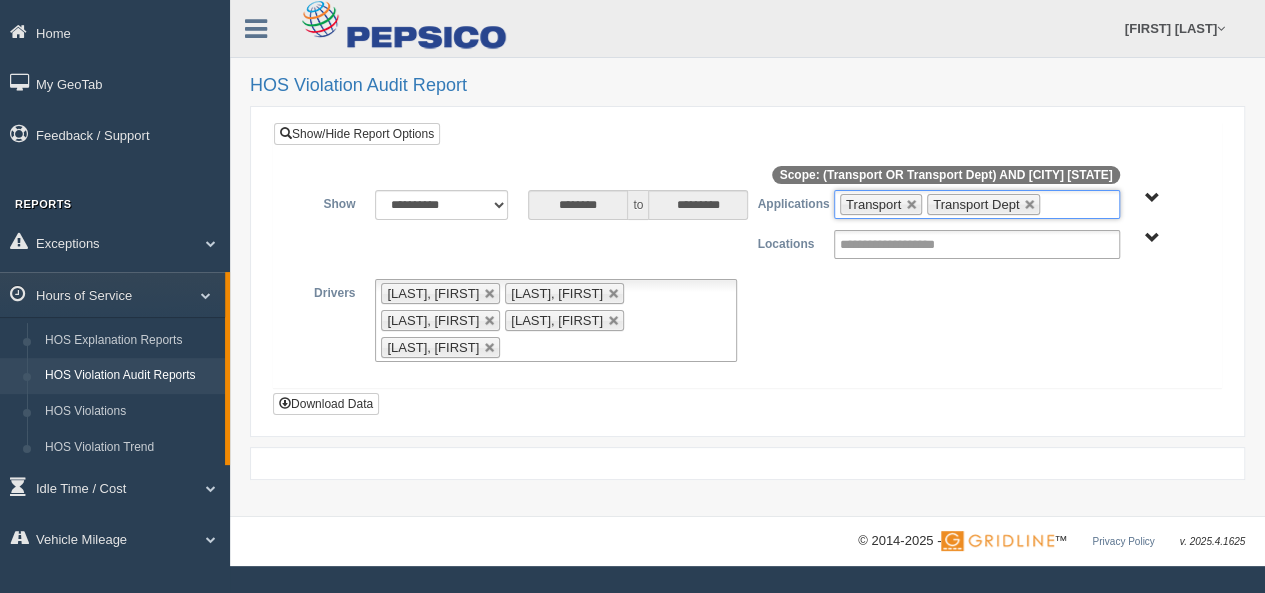 type 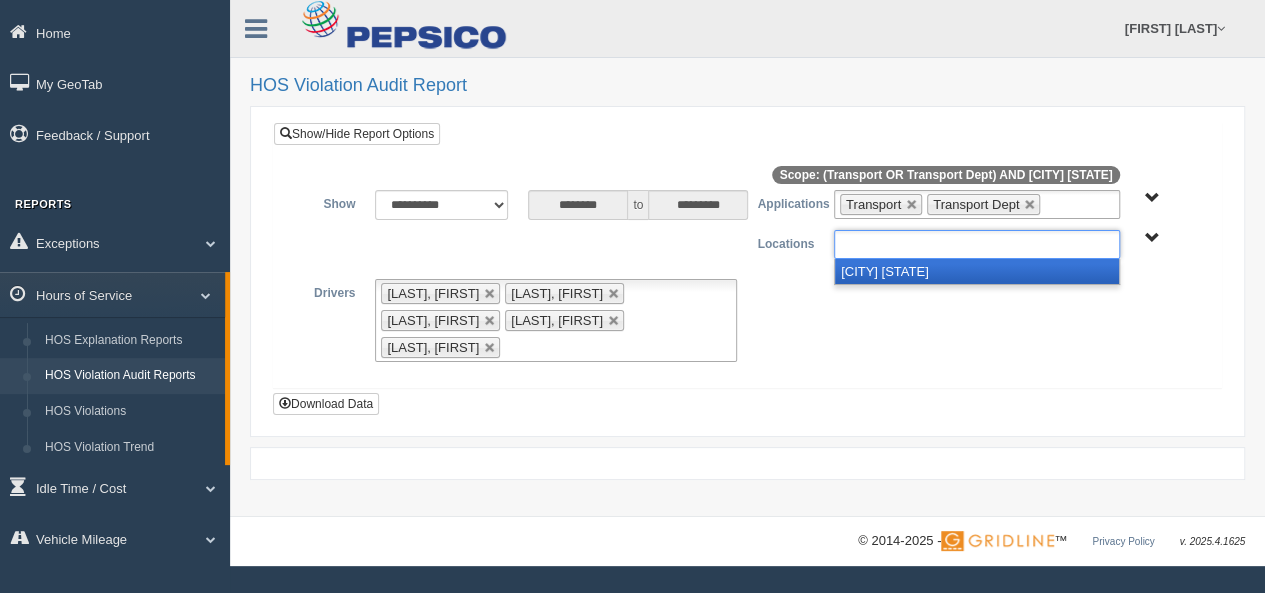 click at bounding box center (977, 244) 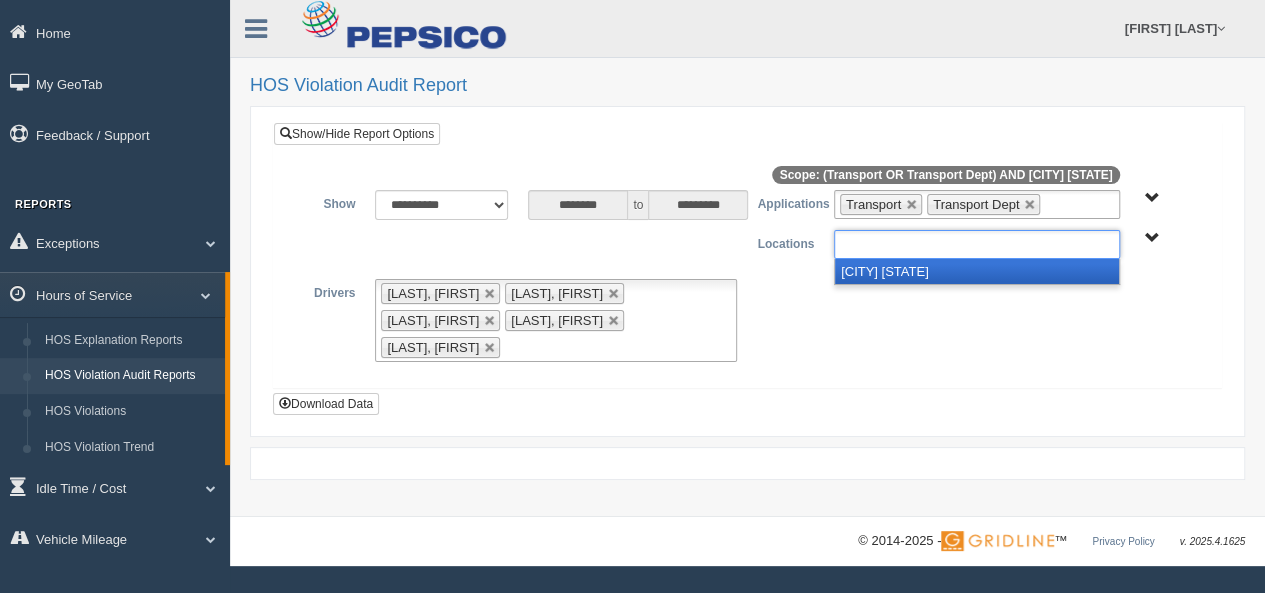 click on "[CITY] [STATE]" at bounding box center (977, 271) 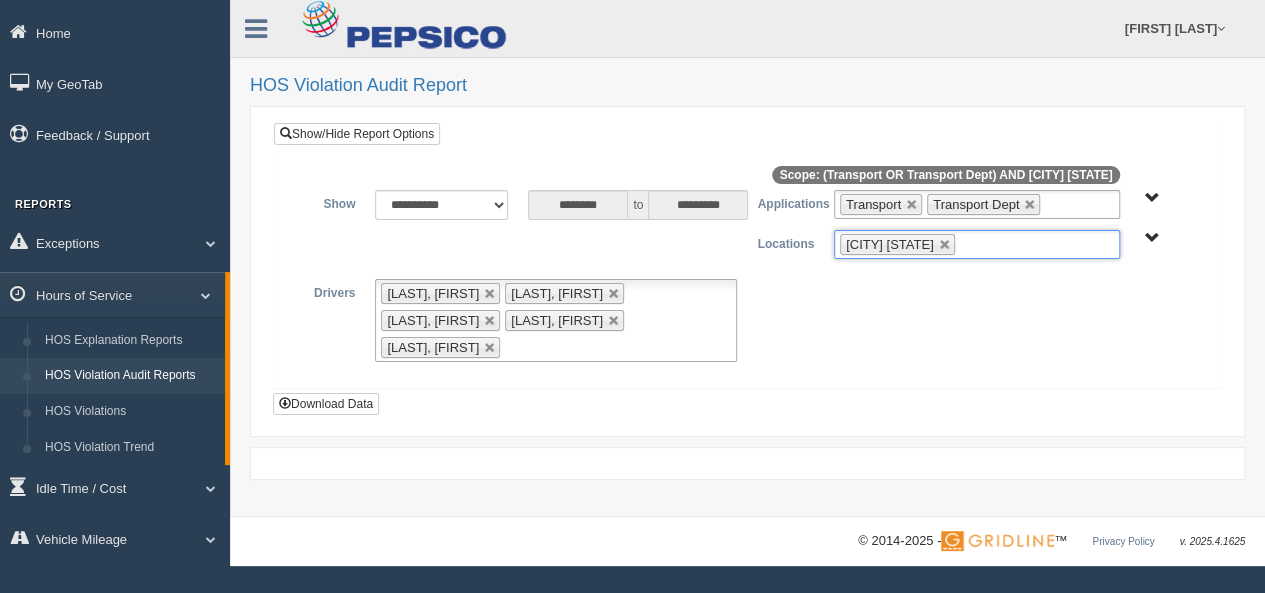 scroll, scrollTop: 11, scrollLeft: 0, axis: vertical 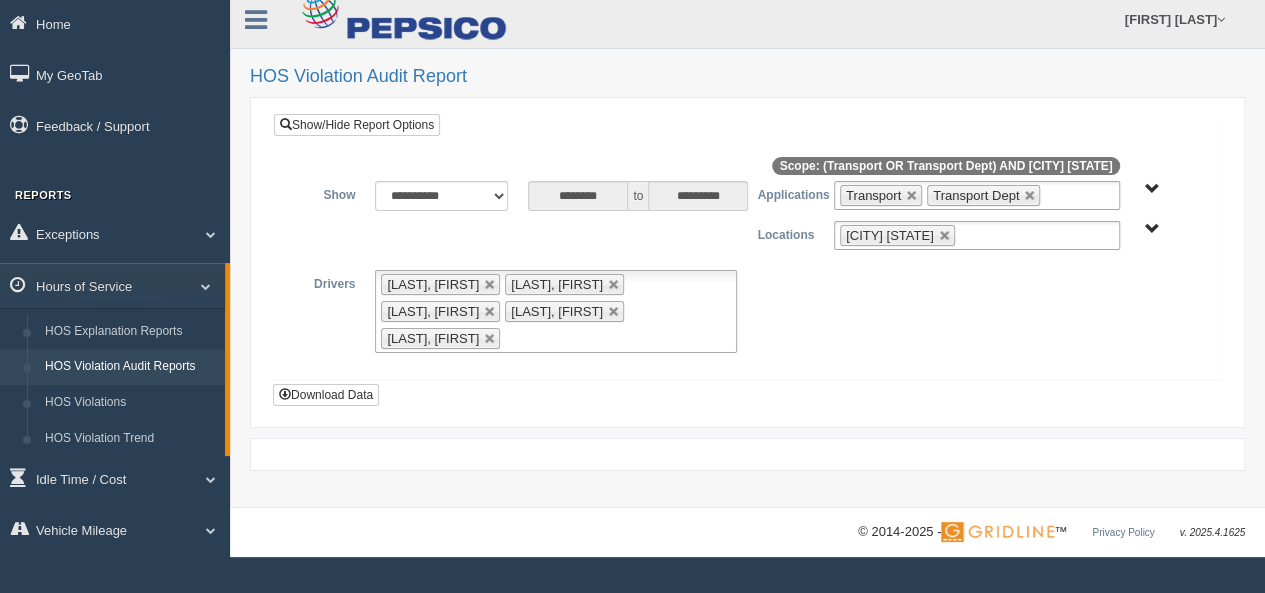 click on "**********" at bounding box center (747, 260) 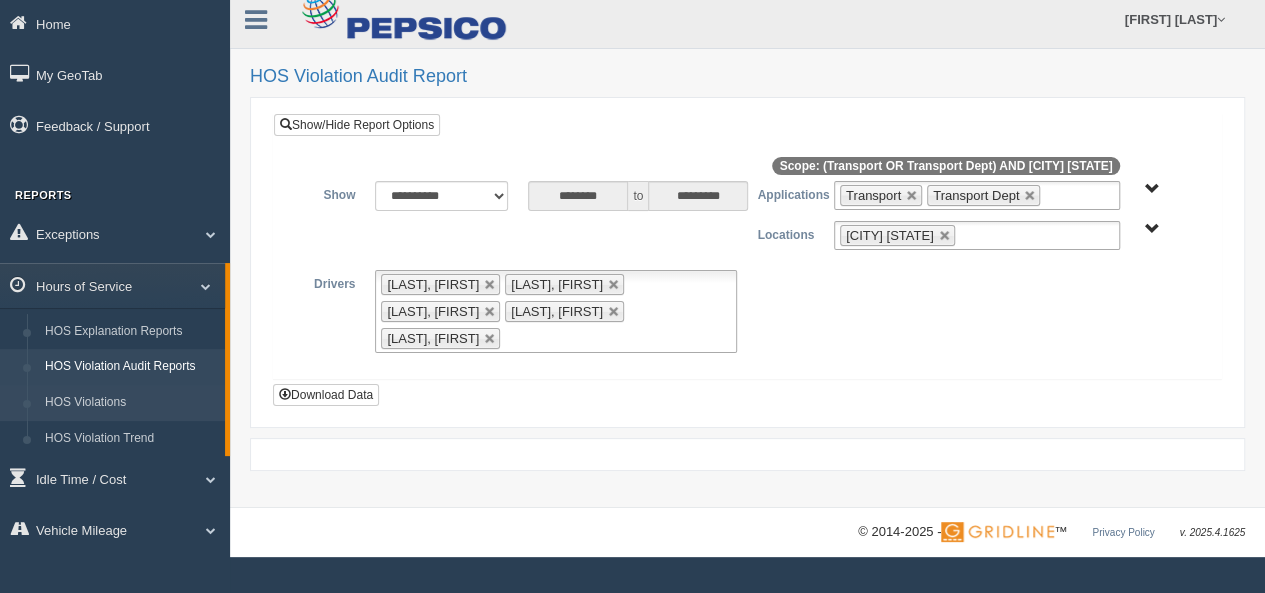 click on "HOS Violations" at bounding box center [130, 403] 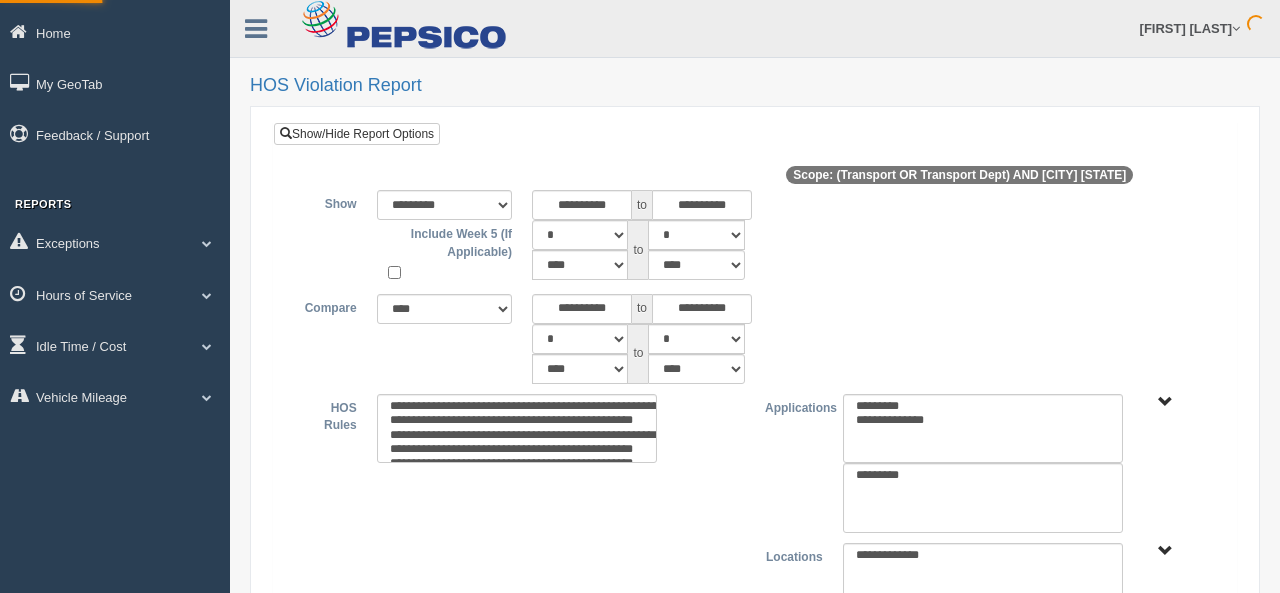 type on "*********" 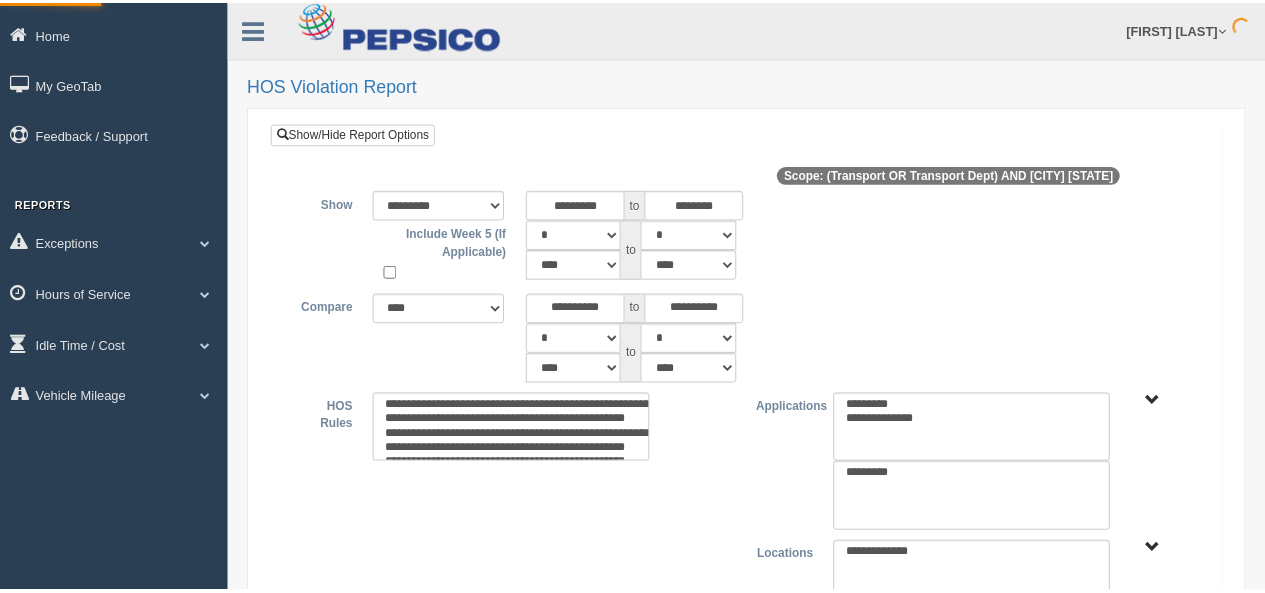 scroll, scrollTop: 0, scrollLeft: 0, axis: both 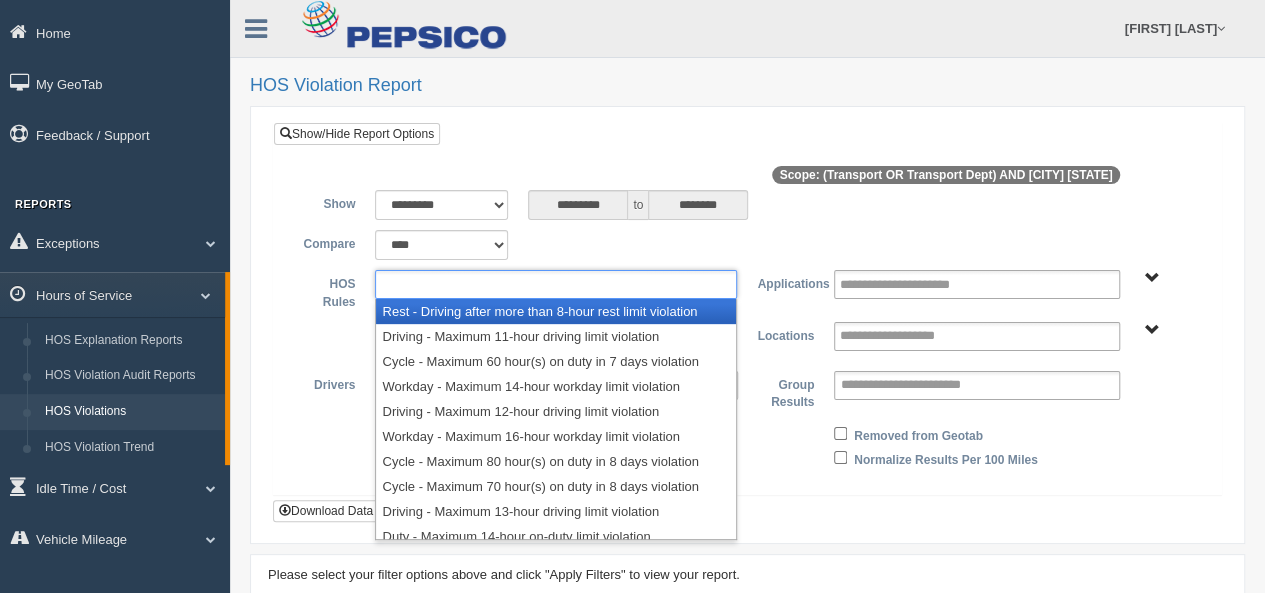click at bounding box center [430, 284] 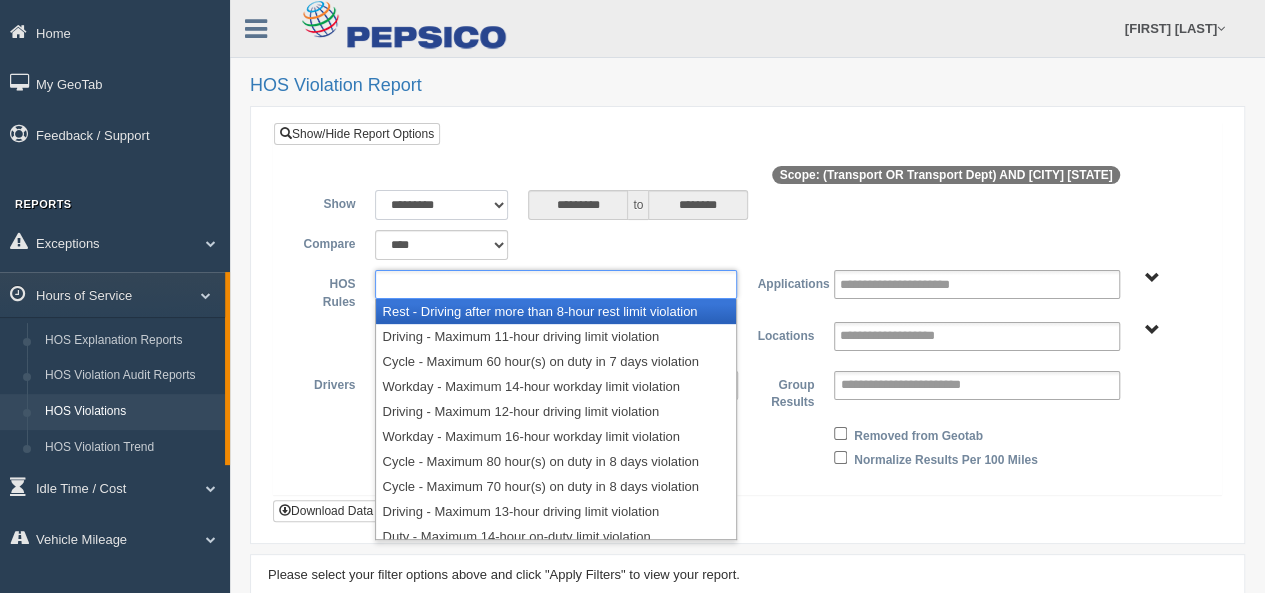 type on "**********" 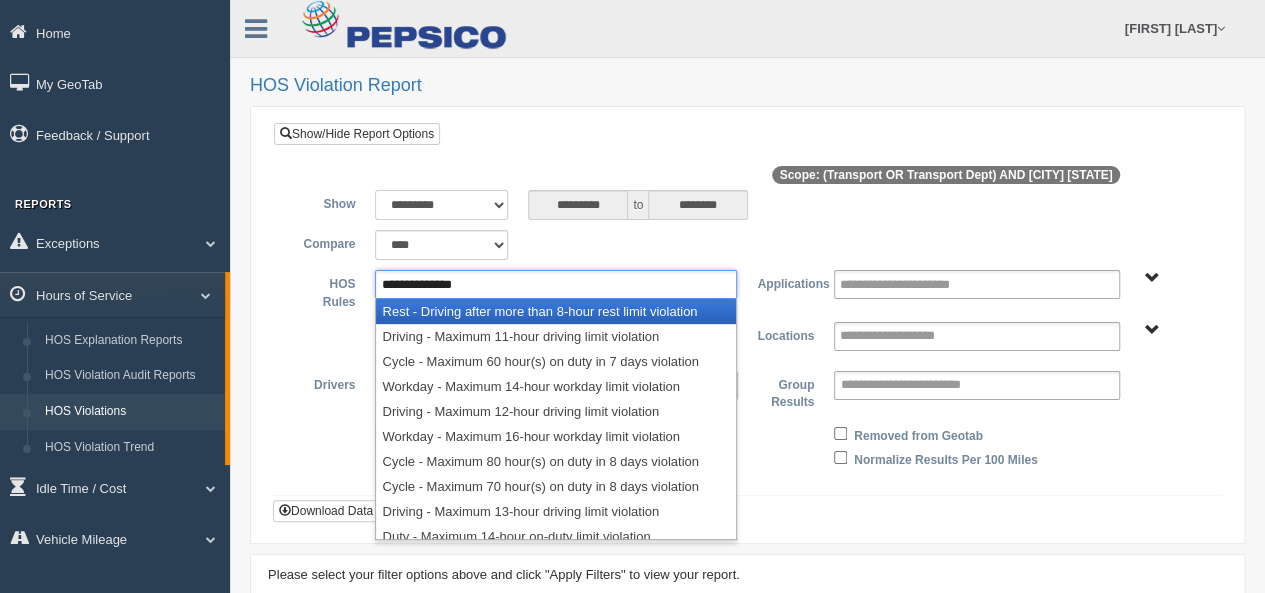 click on "**********" at bounding box center [441, 205] 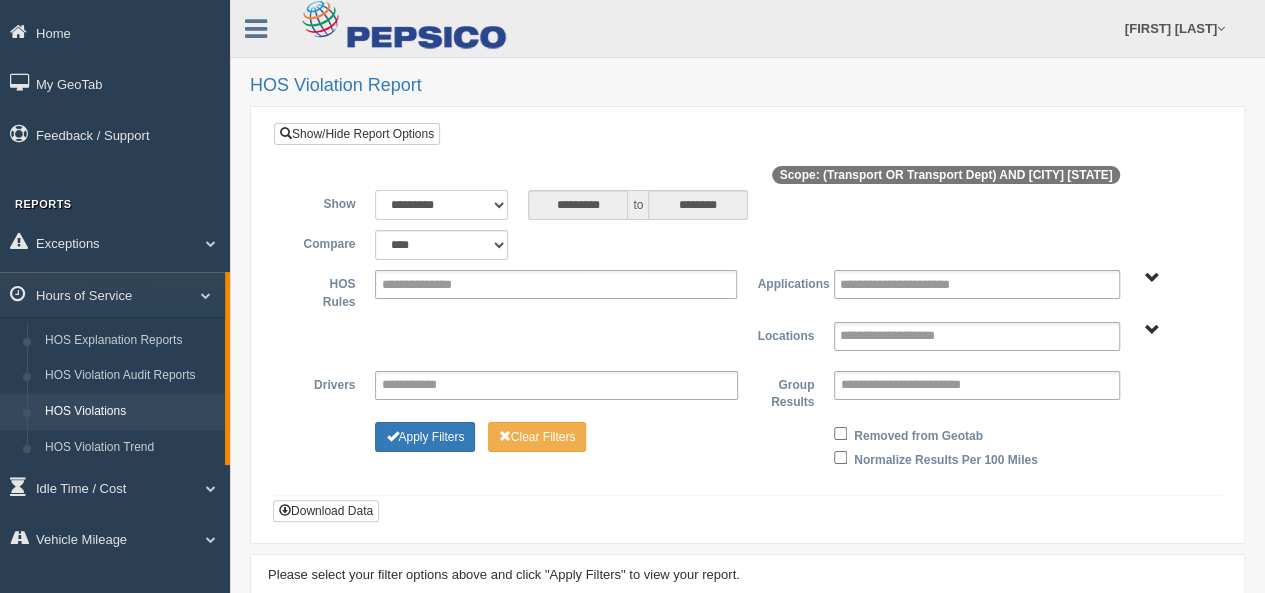 select on "**********" 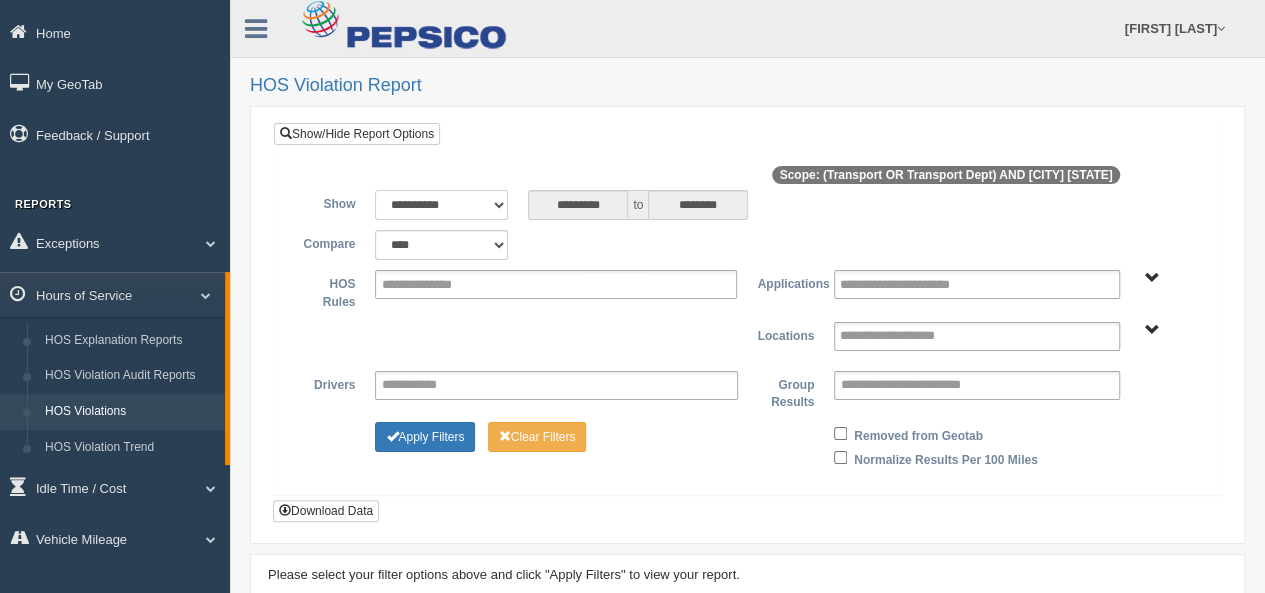click on "**********" at bounding box center (441, 205) 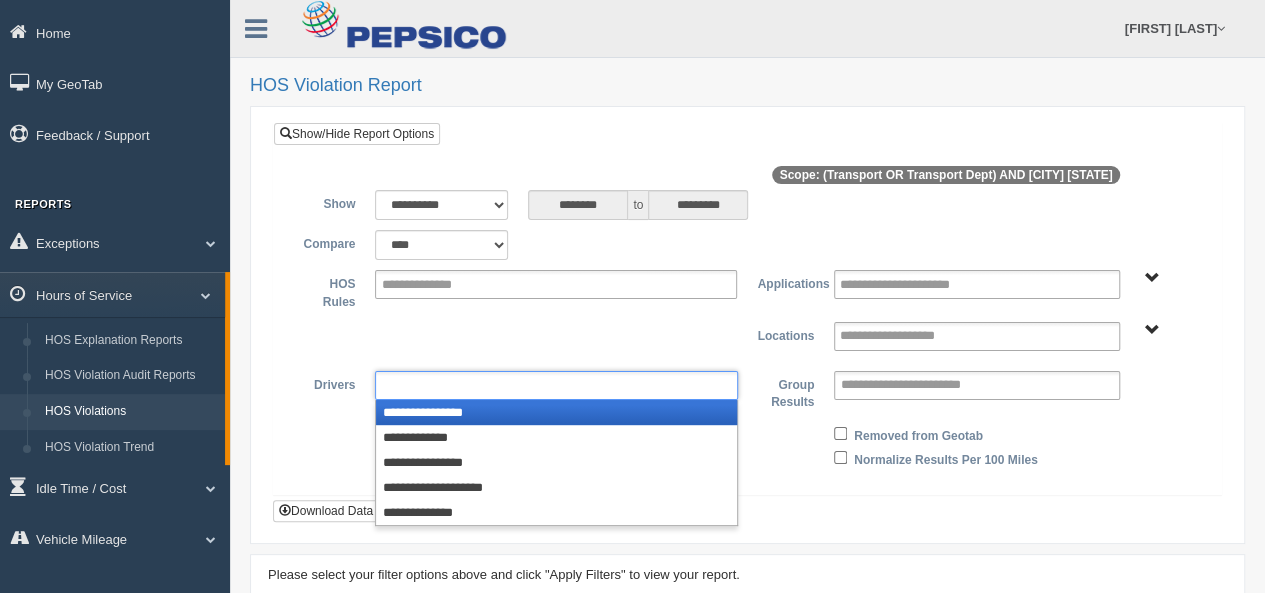 click at bounding box center (556, 385) 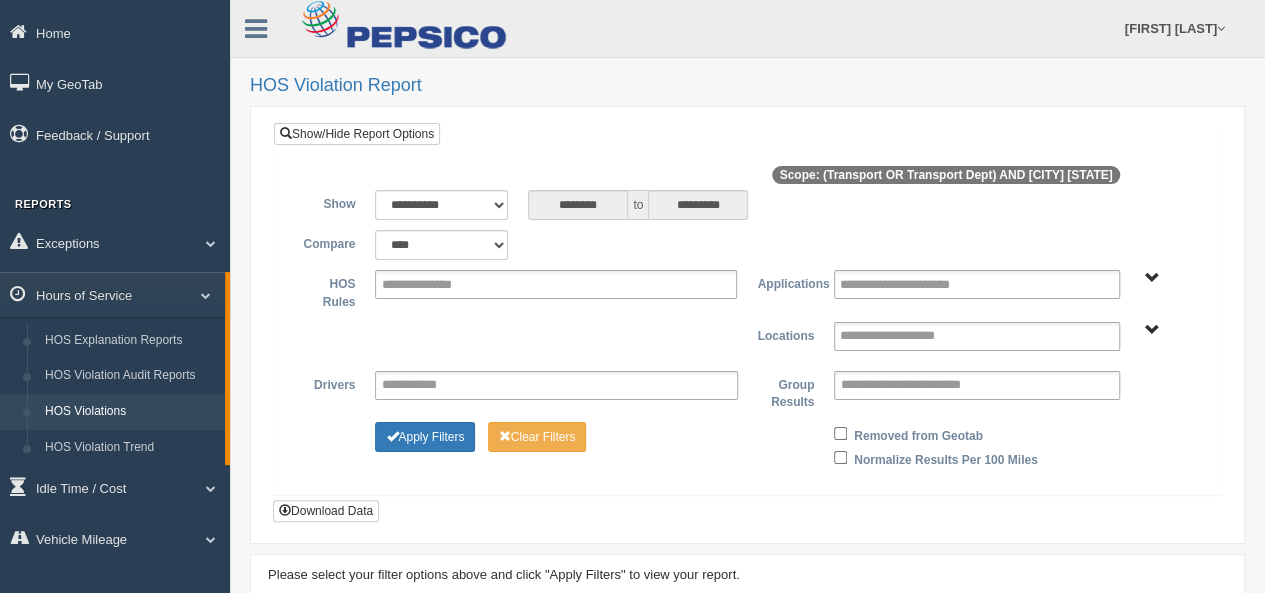 type 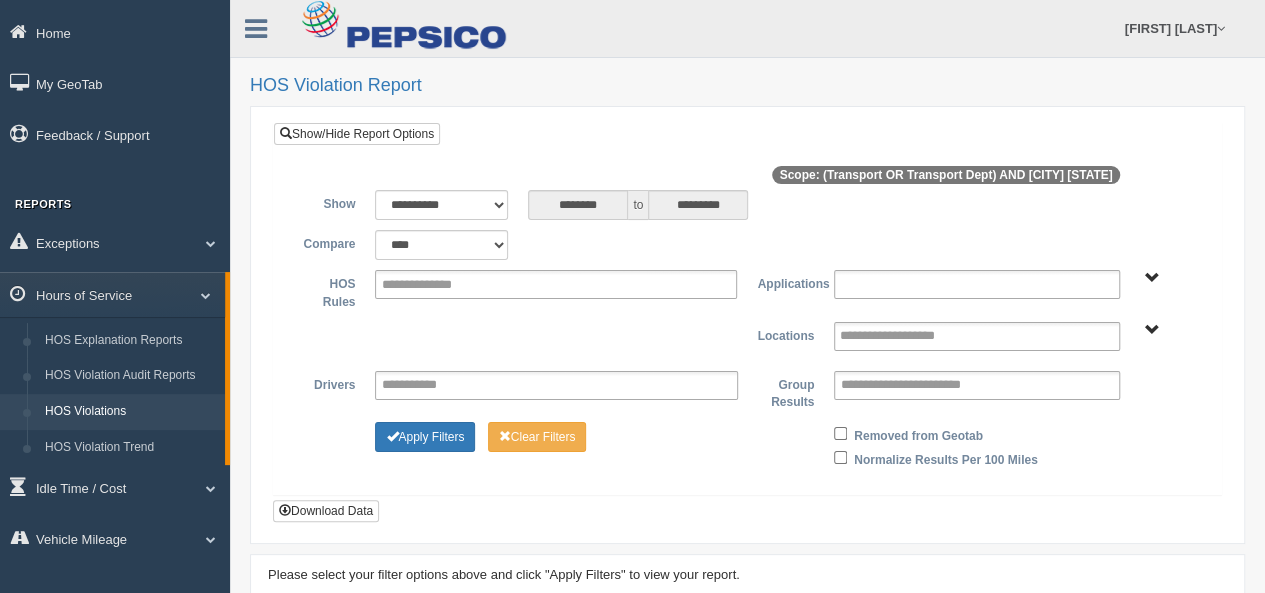 click at bounding box center [916, 284] 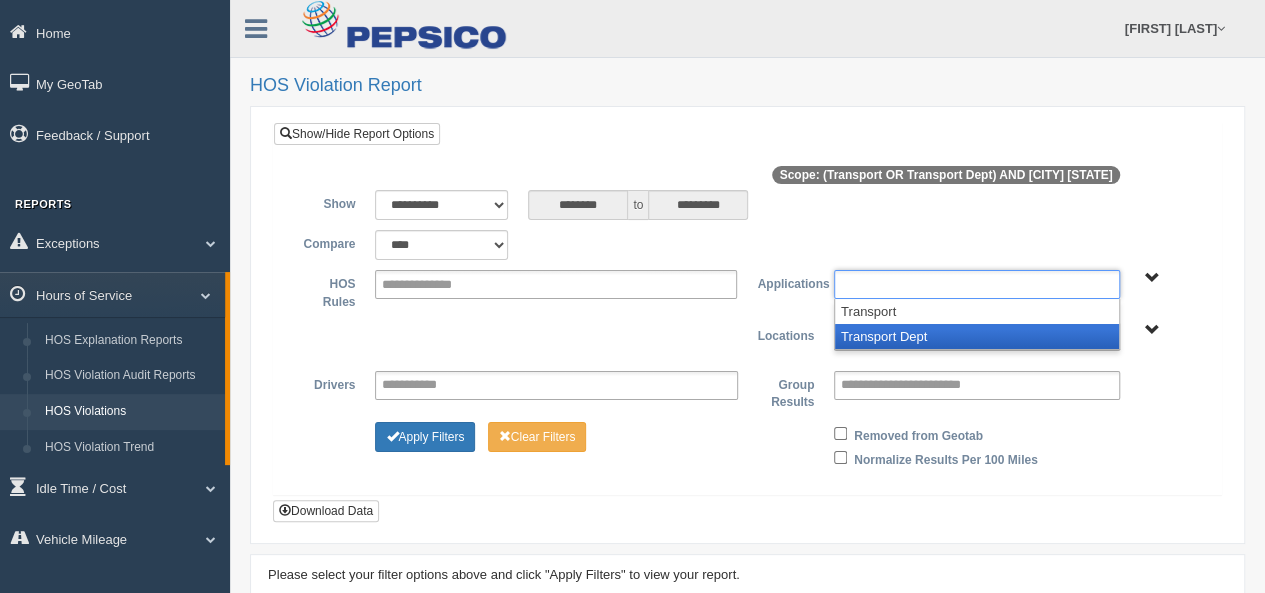click on "Transport Dept" at bounding box center (977, 336) 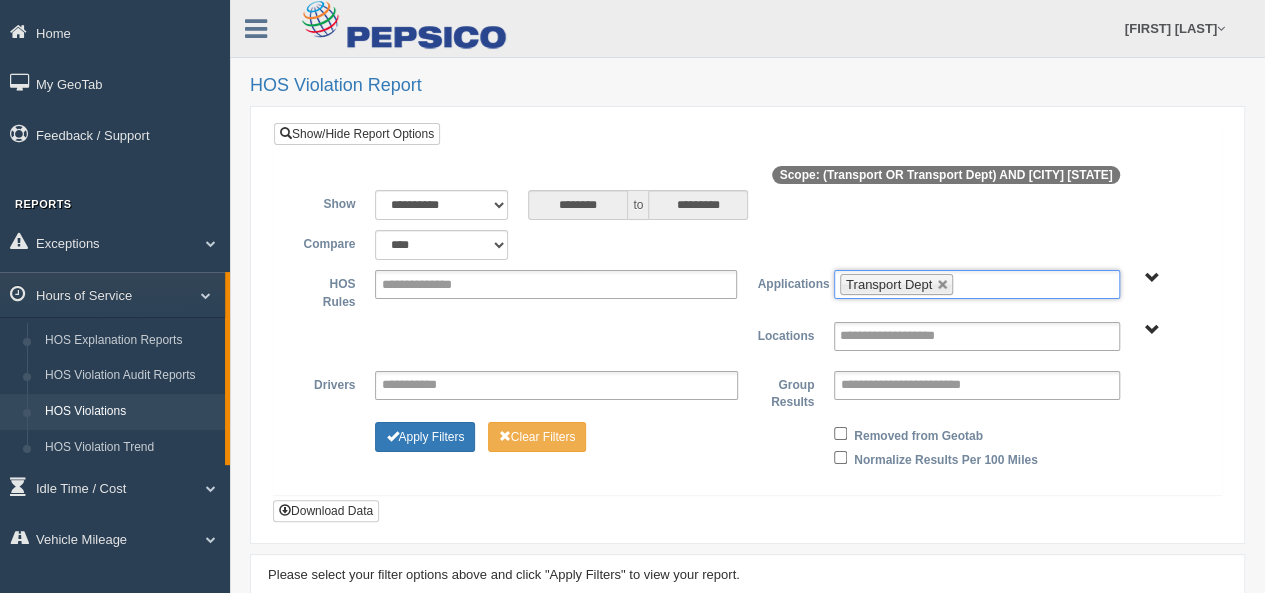 click on "Transport Dept" at bounding box center (977, 284) 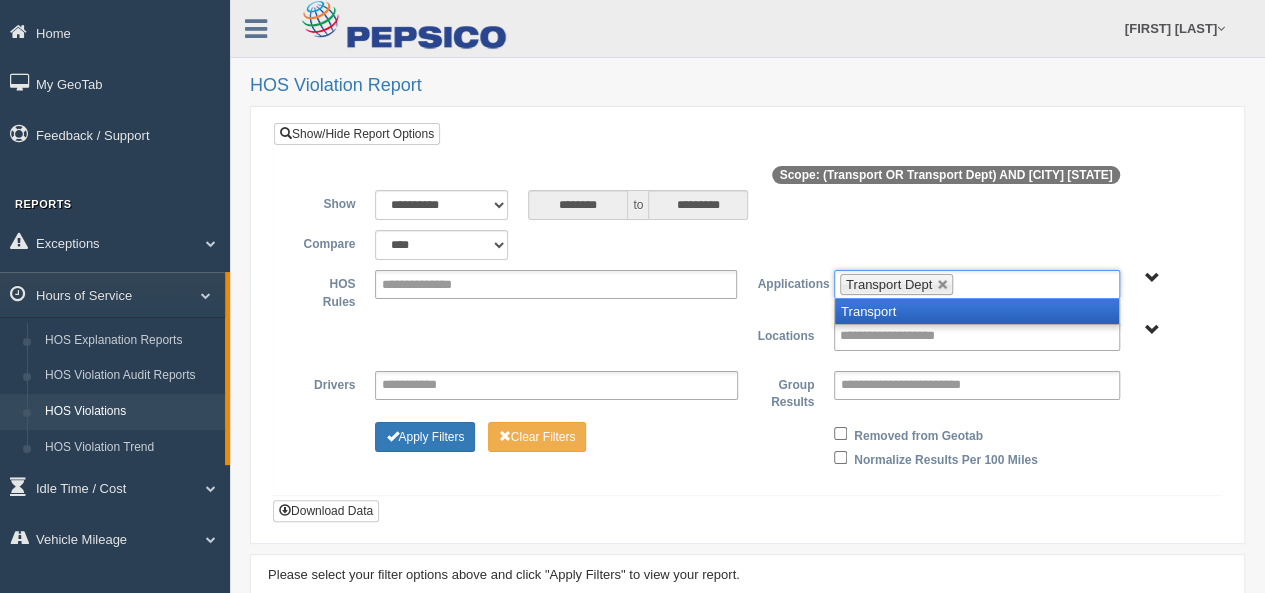 click on "Transport" at bounding box center [977, 311] 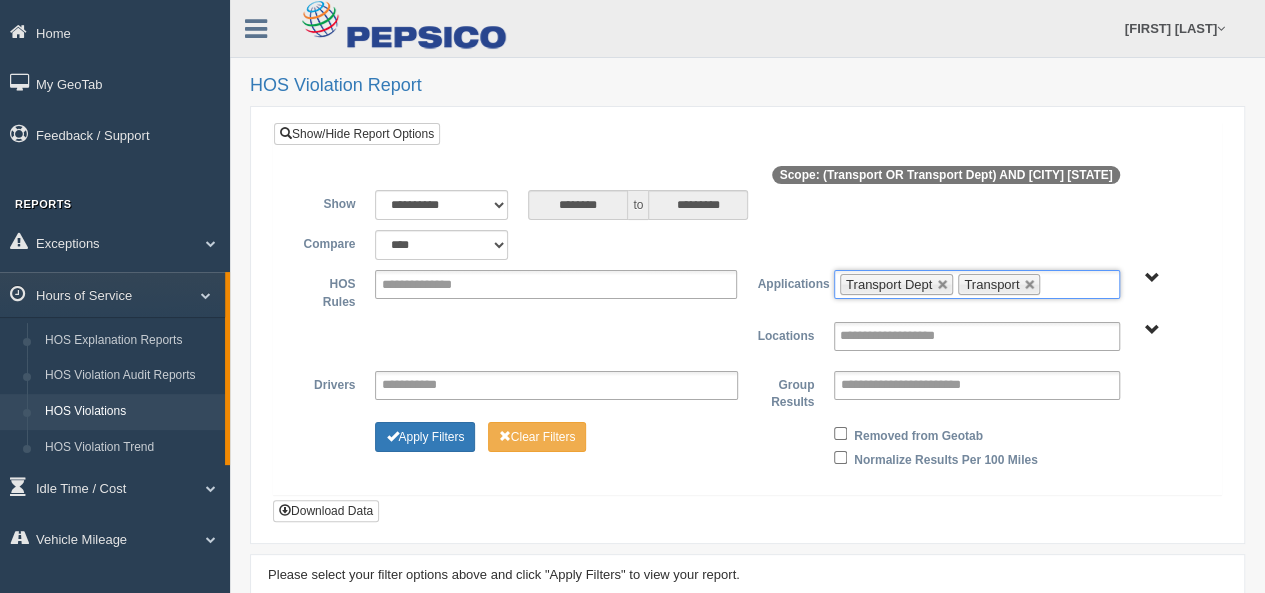 type 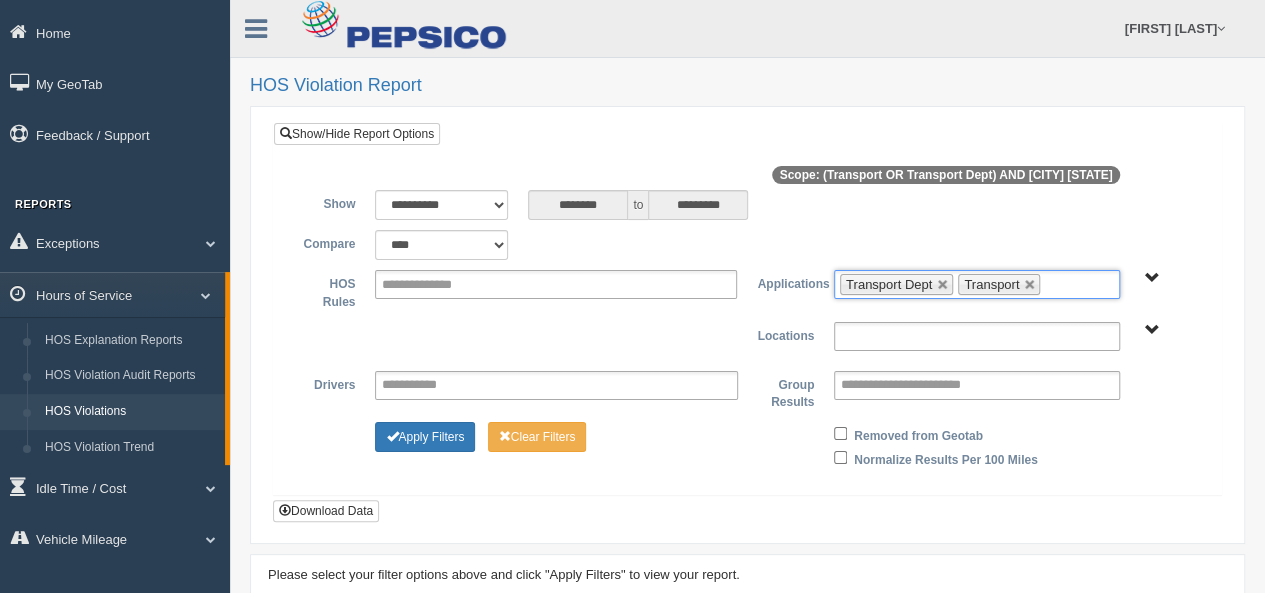 click at bounding box center [977, 336] 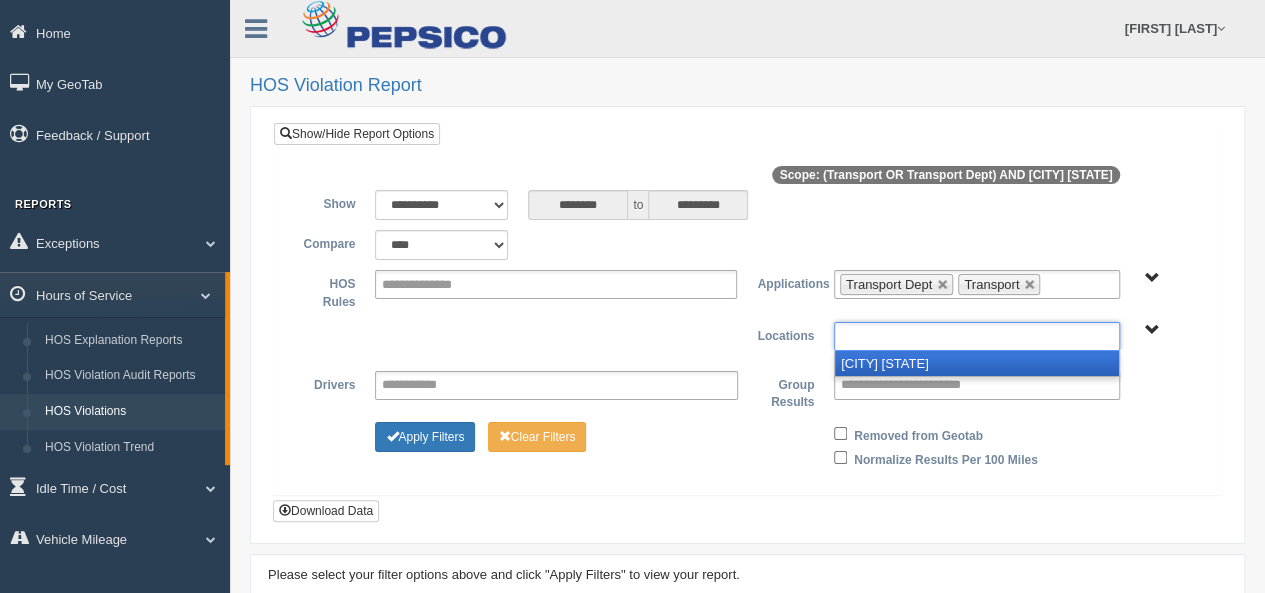 click on "[CITY] [STATE]" at bounding box center [977, 363] 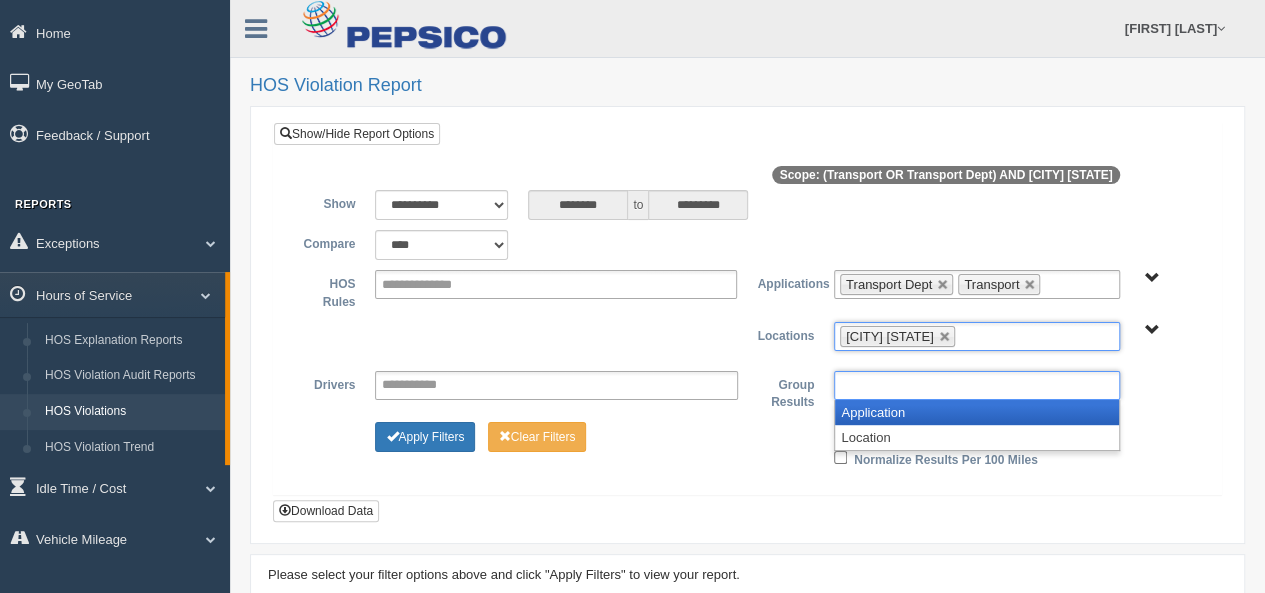 click at bounding box center [927, 385] 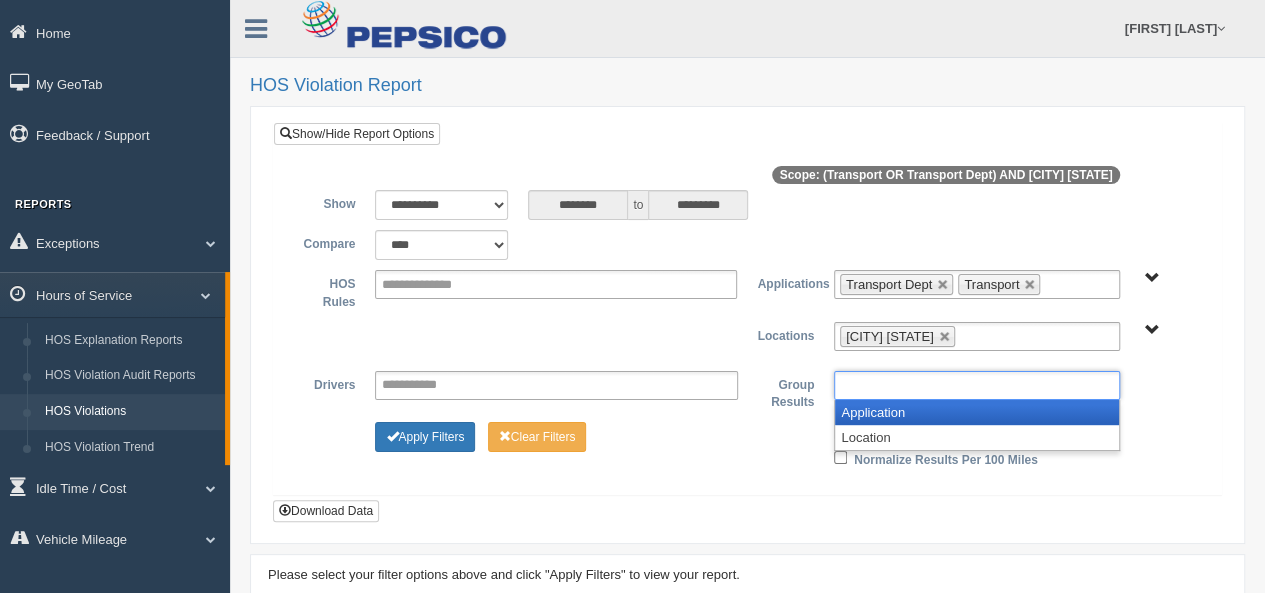 type on "**********" 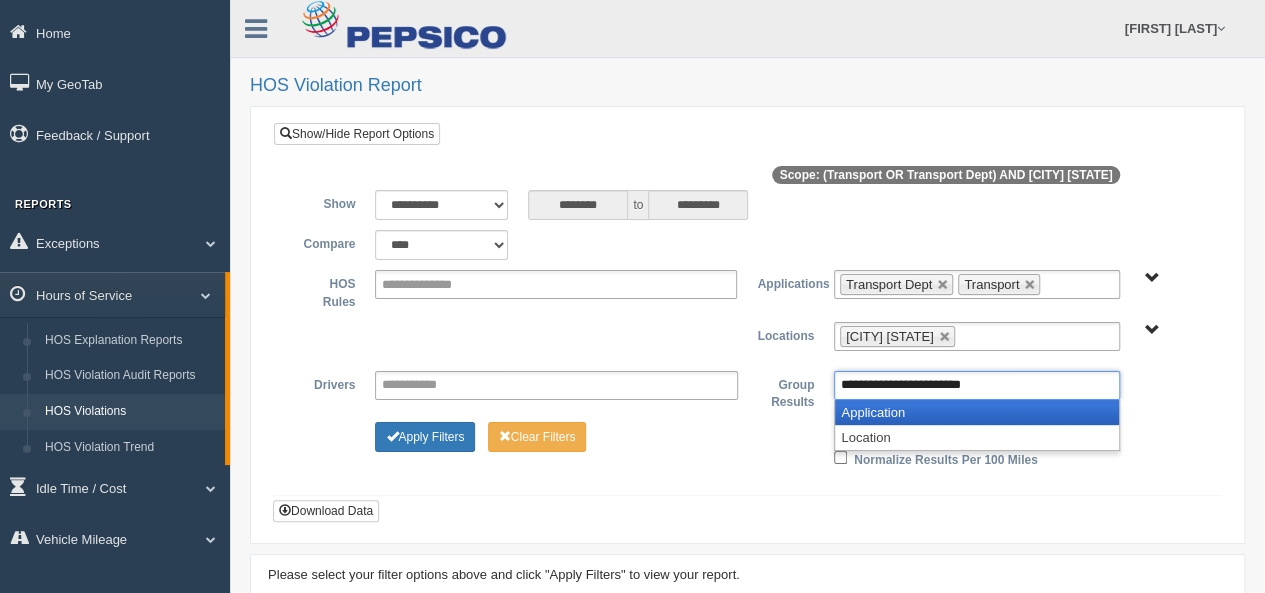 click on "**********" at bounding box center [747, 391] 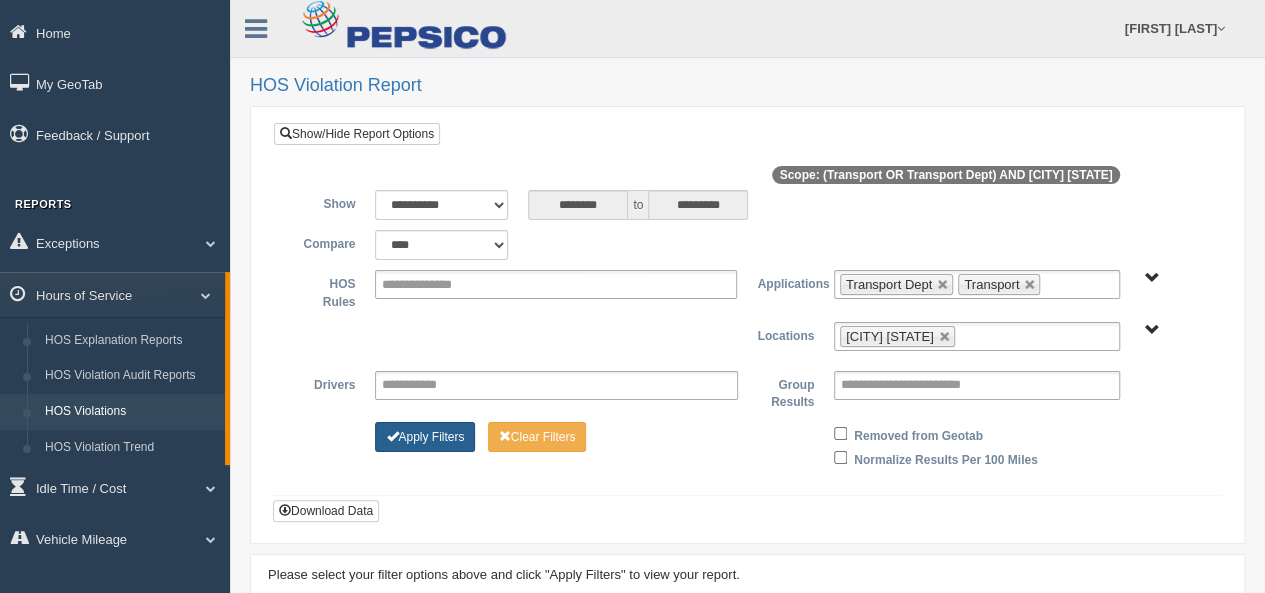 drag, startPoint x: 446, startPoint y: 427, endPoint x: 431, endPoint y: 438, distance: 18.601076 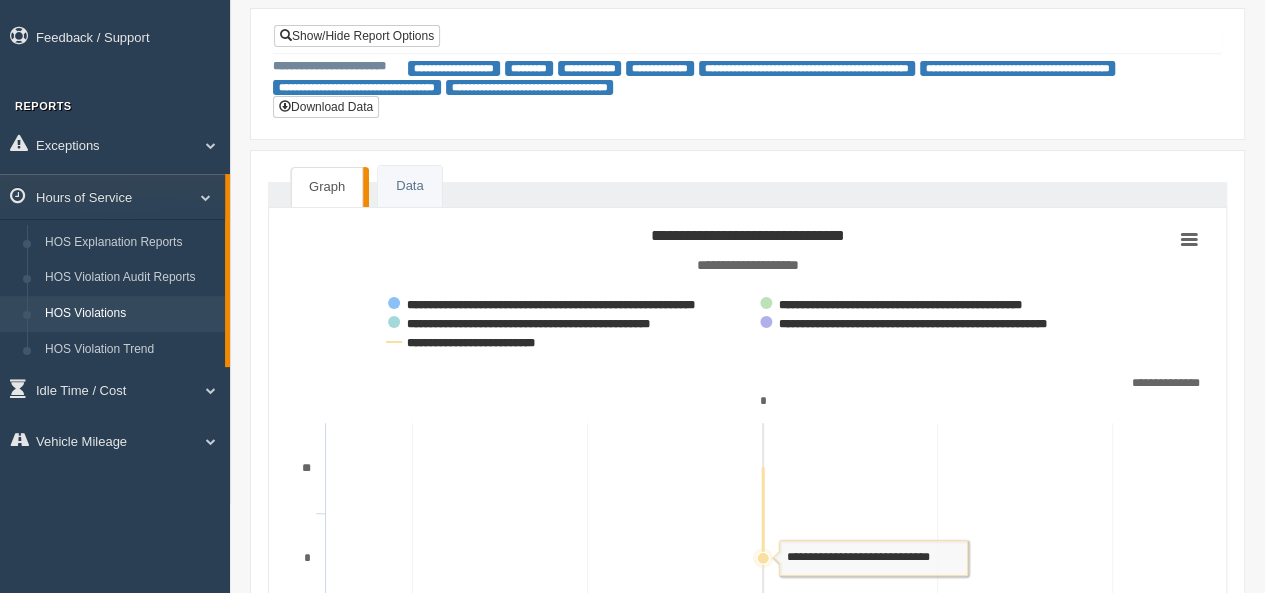 scroll, scrollTop: 97, scrollLeft: 0, axis: vertical 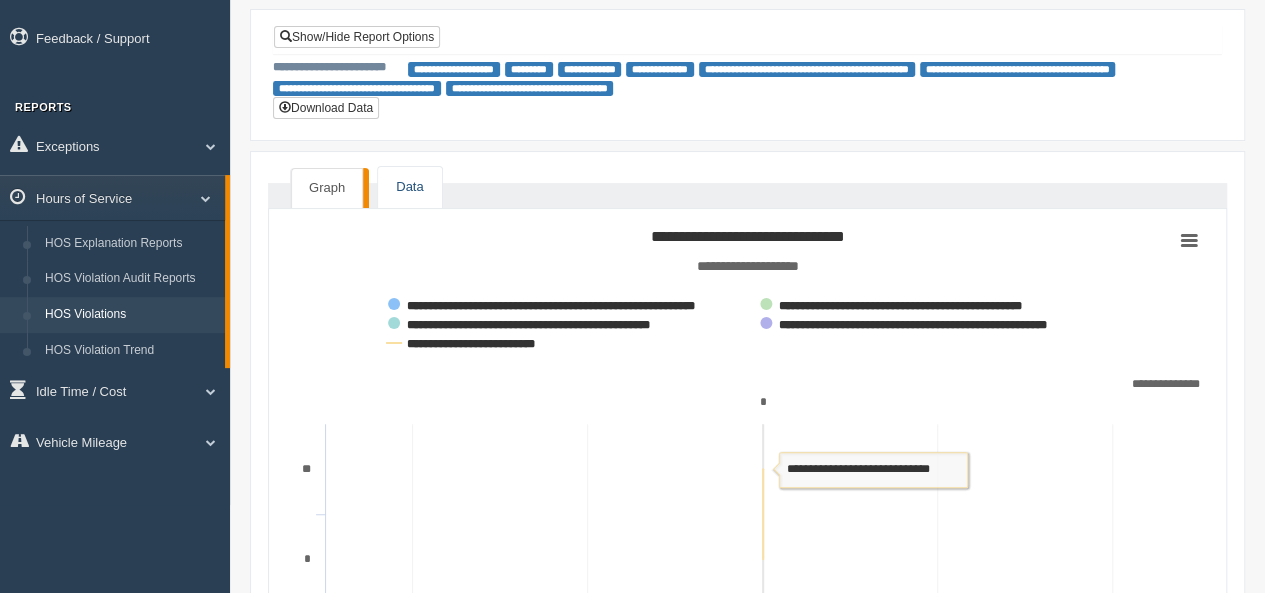 click on "Data" at bounding box center [409, 187] 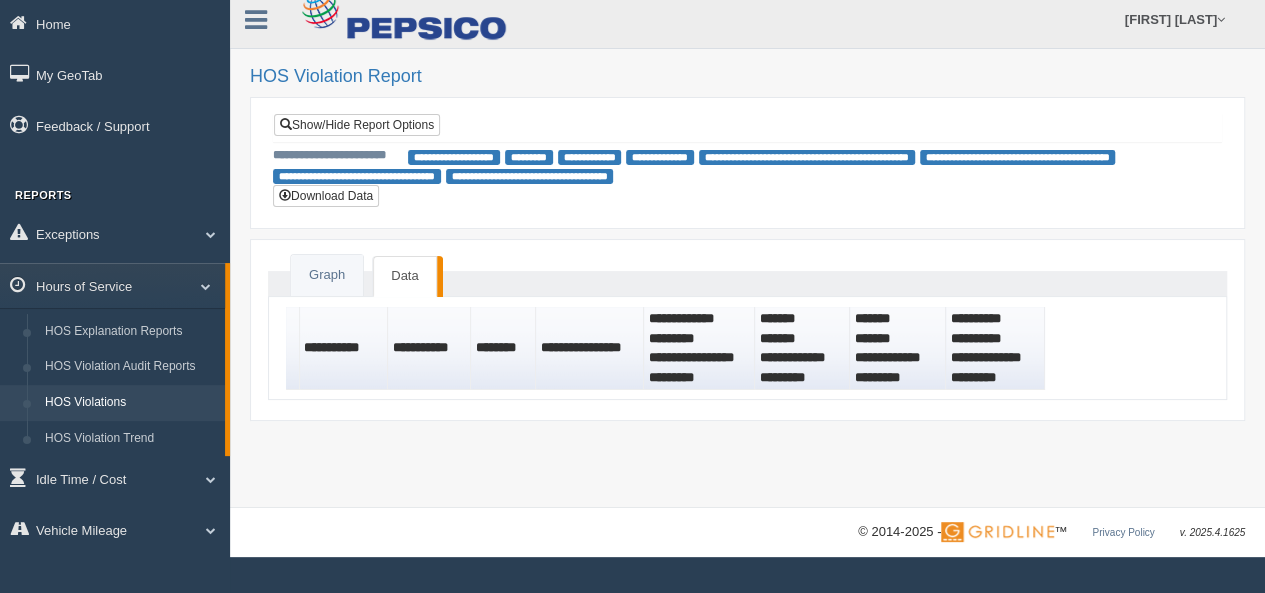 scroll, scrollTop: 11, scrollLeft: 0, axis: vertical 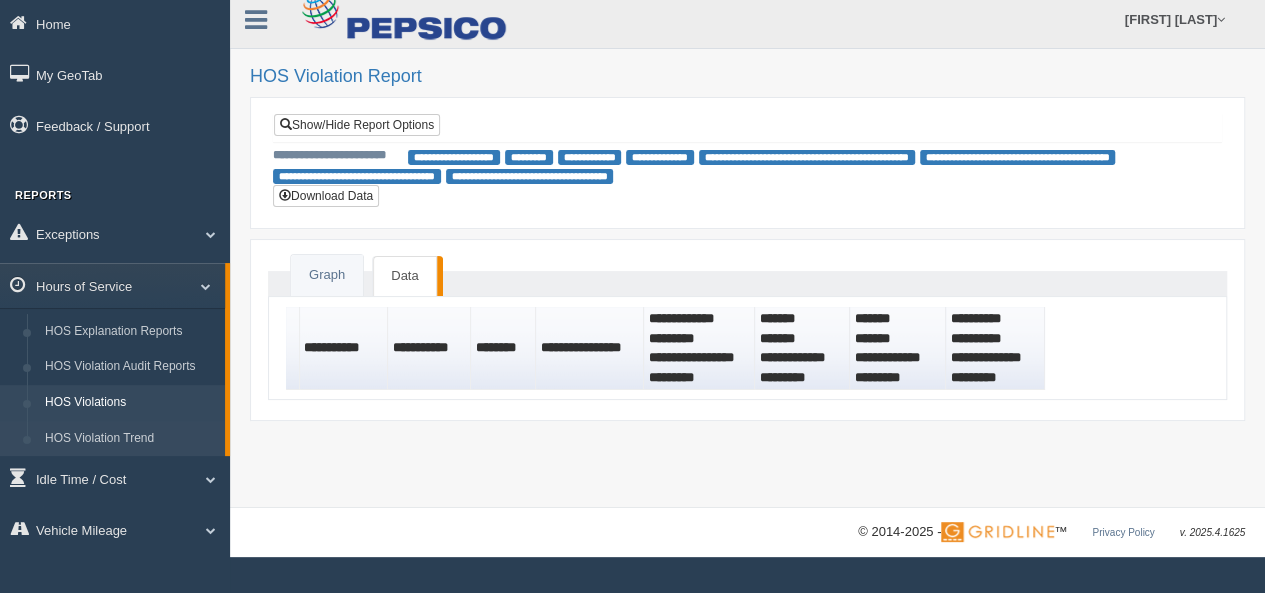 click on "HOS Violation Trend" at bounding box center [130, 439] 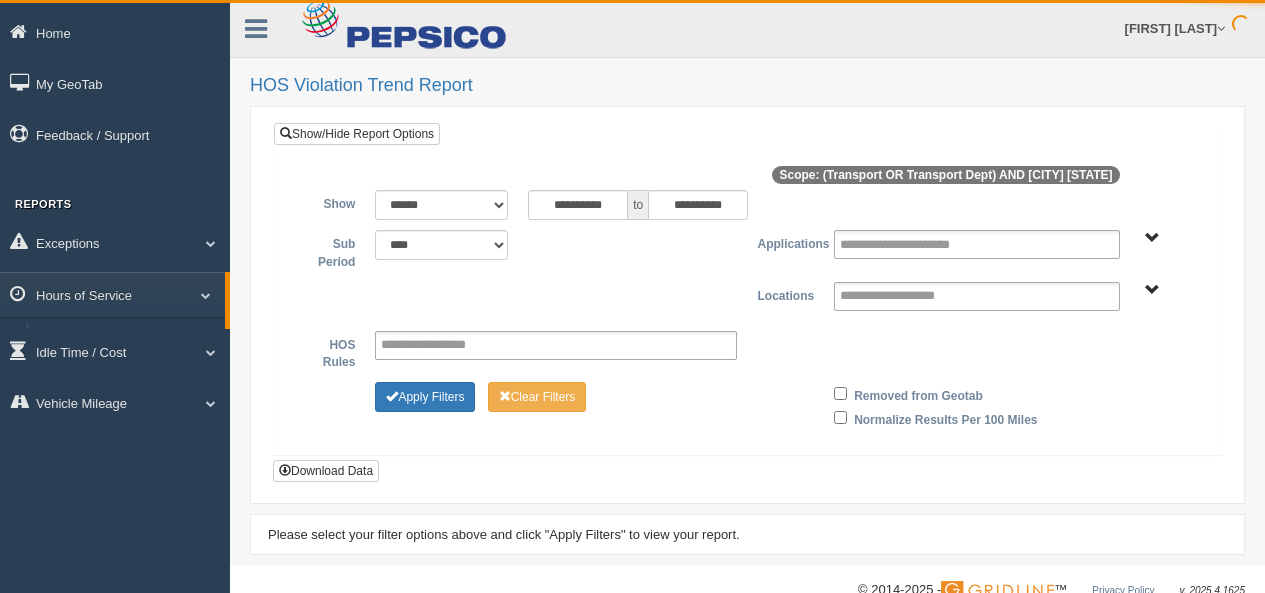 scroll, scrollTop: 0, scrollLeft: 0, axis: both 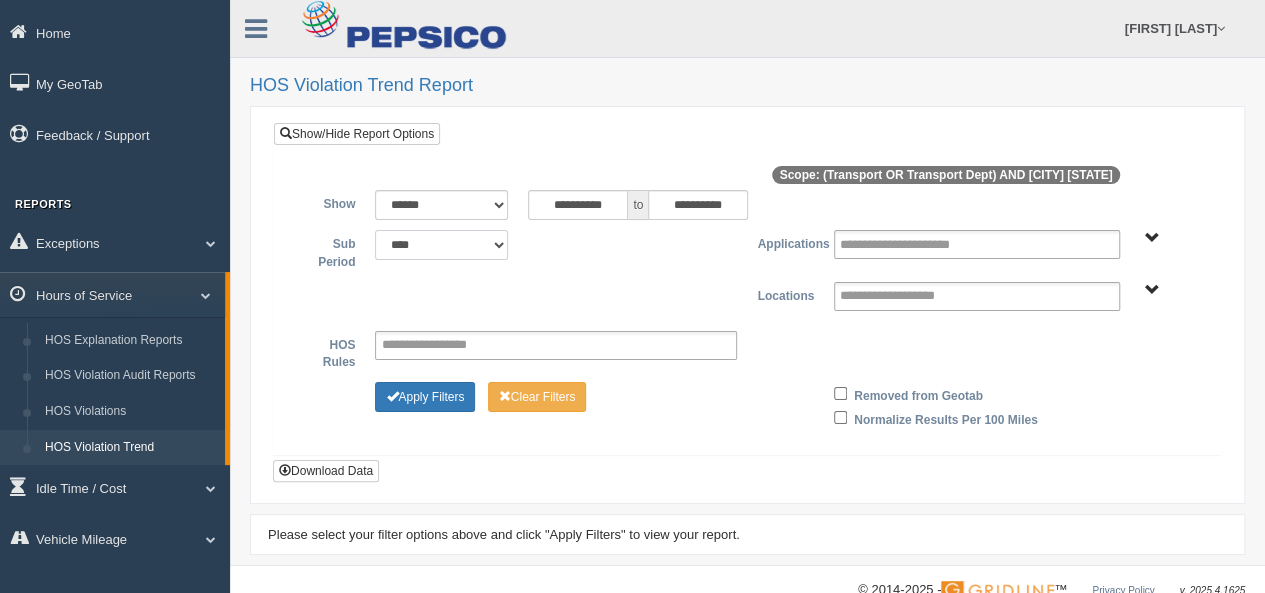 click on "****
****
*****
*******
******" at bounding box center (441, 245) 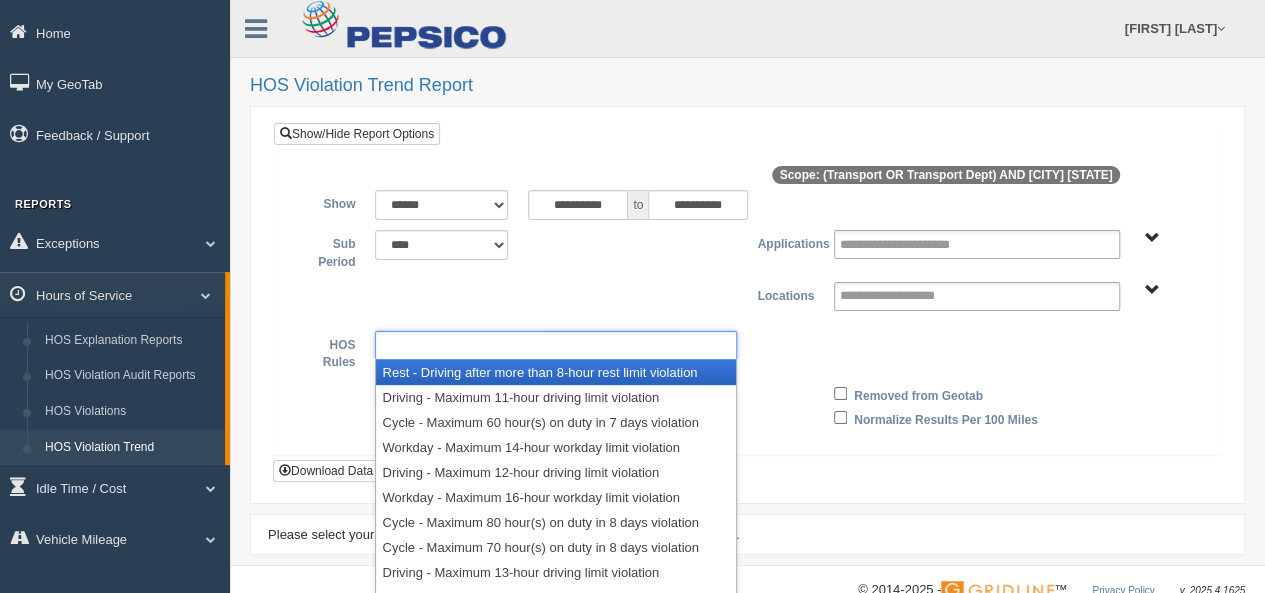 click at bounding box center [556, 345] 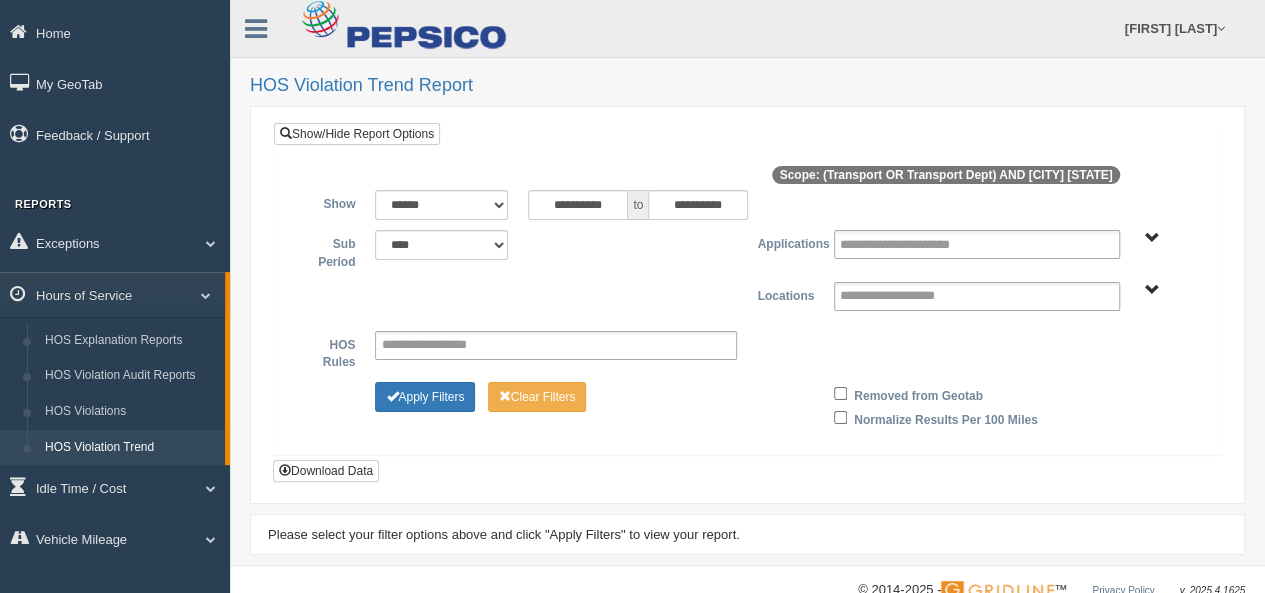 scroll, scrollTop: 38, scrollLeft: 0, axis: vertical 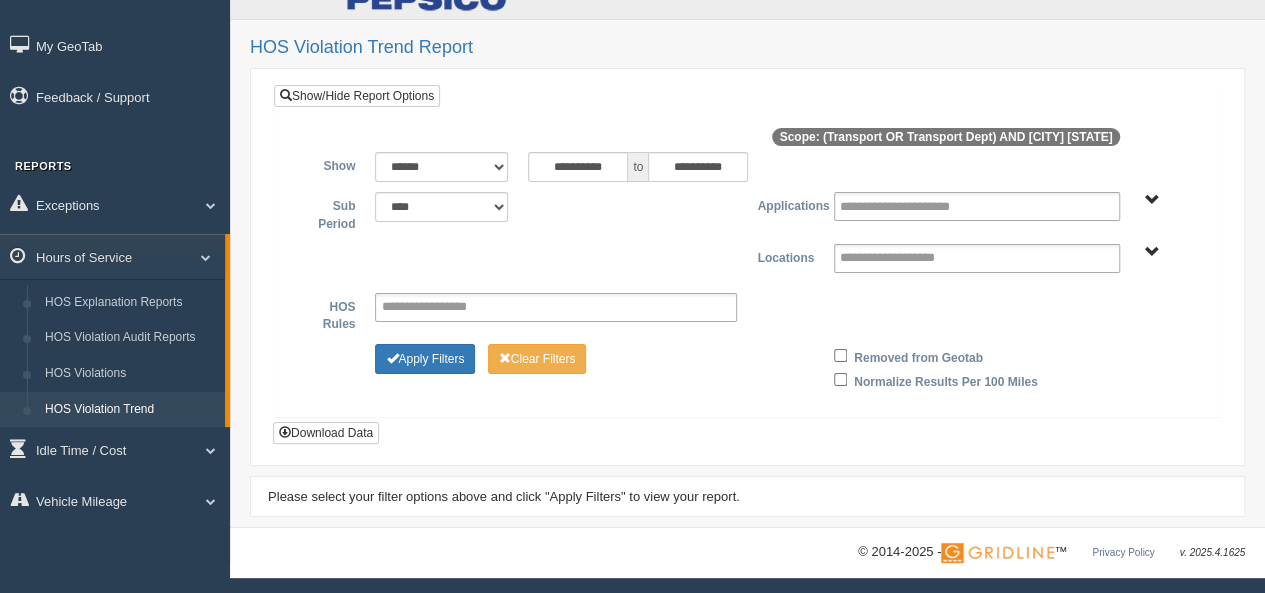 type 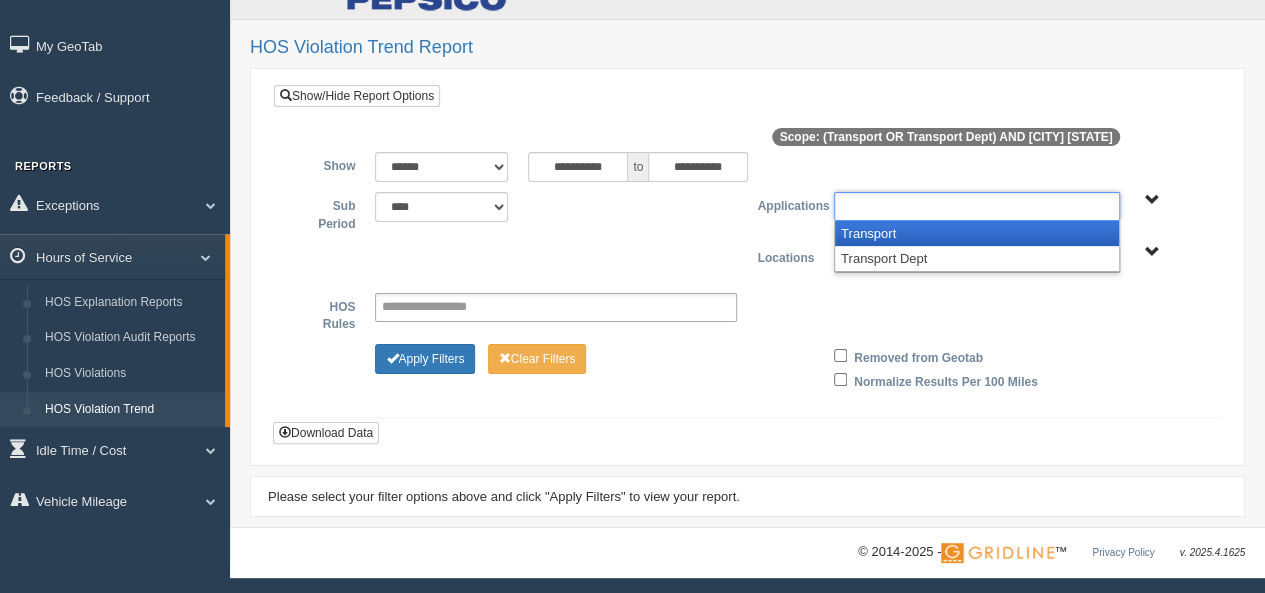 click at bounding box center (977, 206) 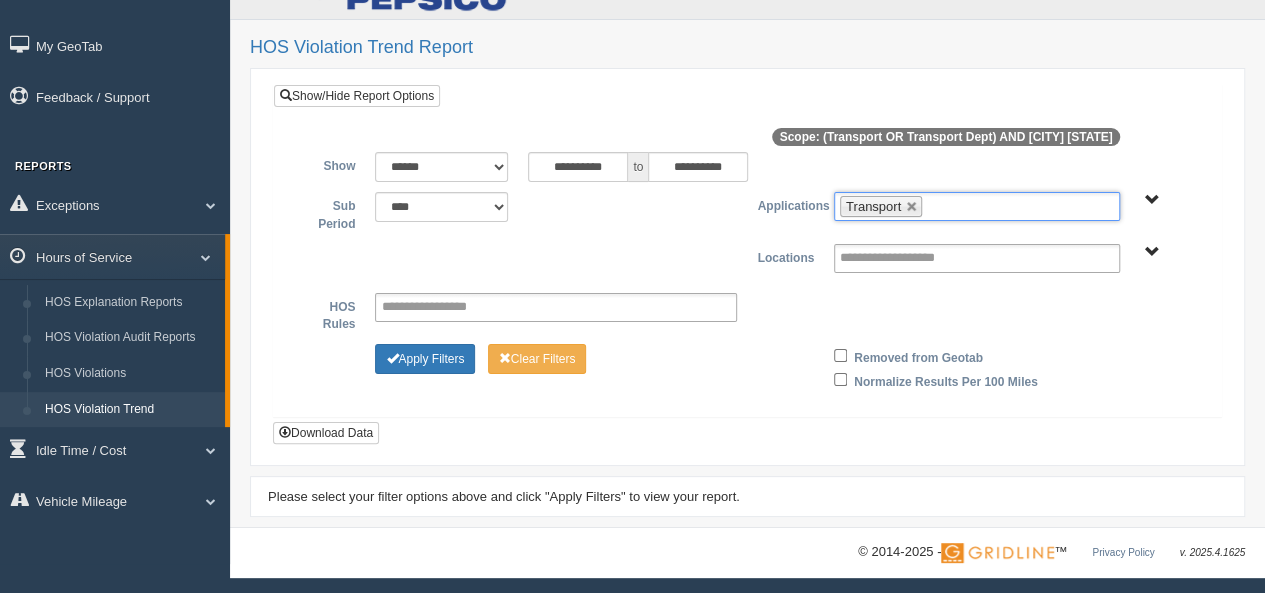 click on "Transport" at bounding box center (977, 206) 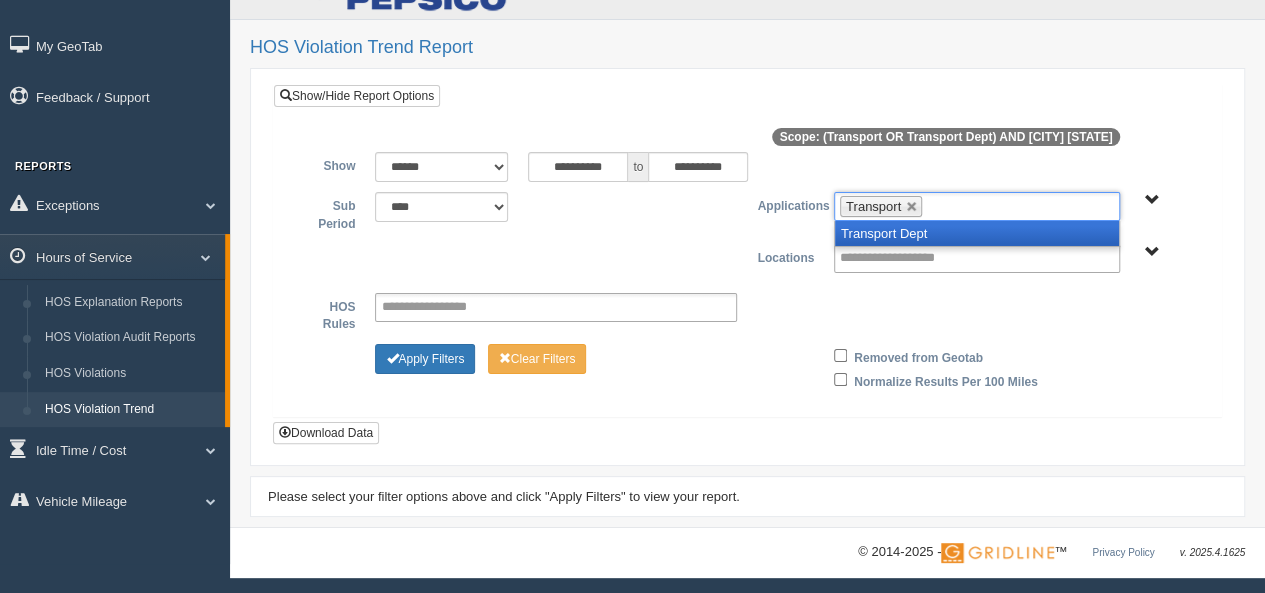 click on "Transport Dept" at bounding box center [977, 233] 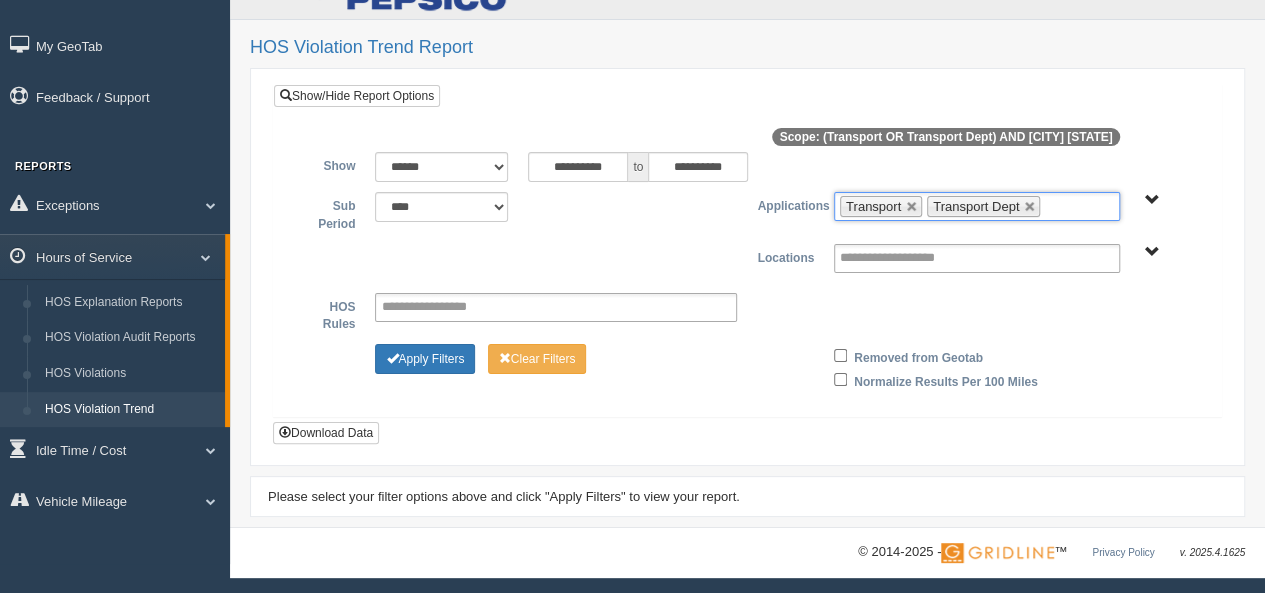 type 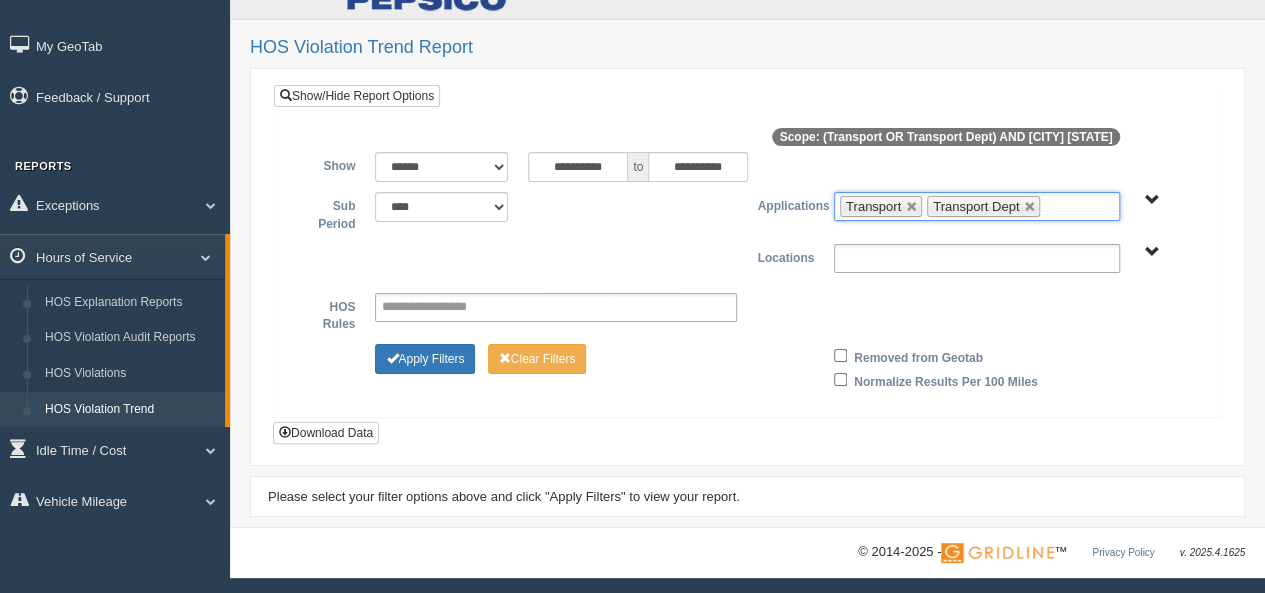 click at bounding box center (977, 258) 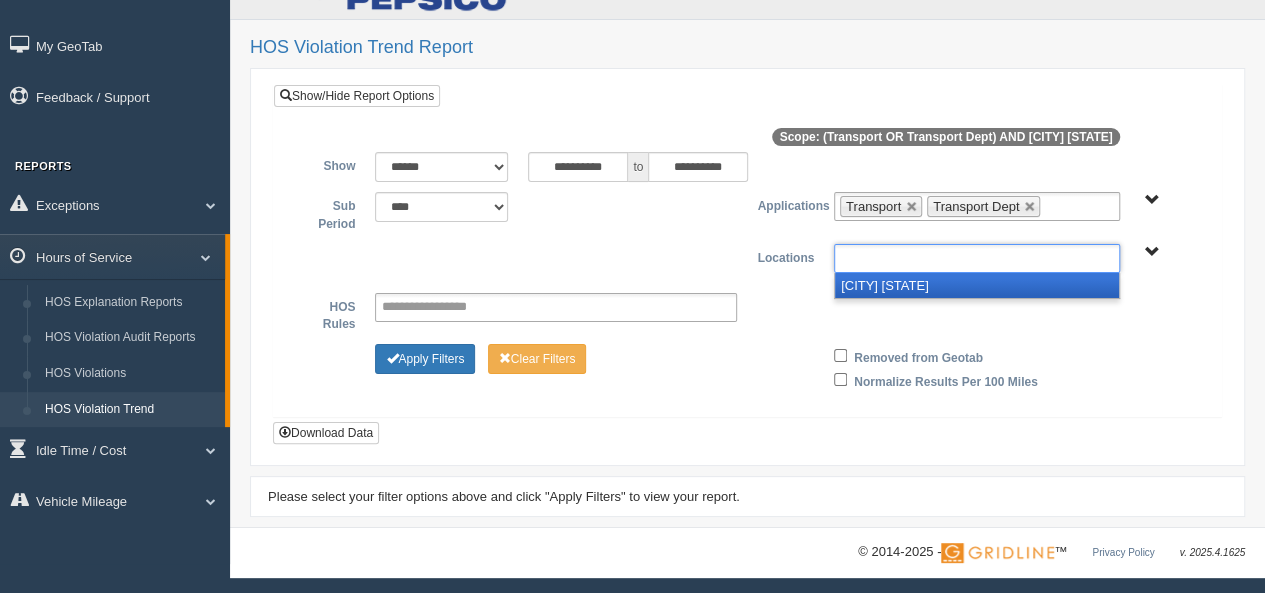click on "[CITY] [STATE]" at bounding box center (977, 285) 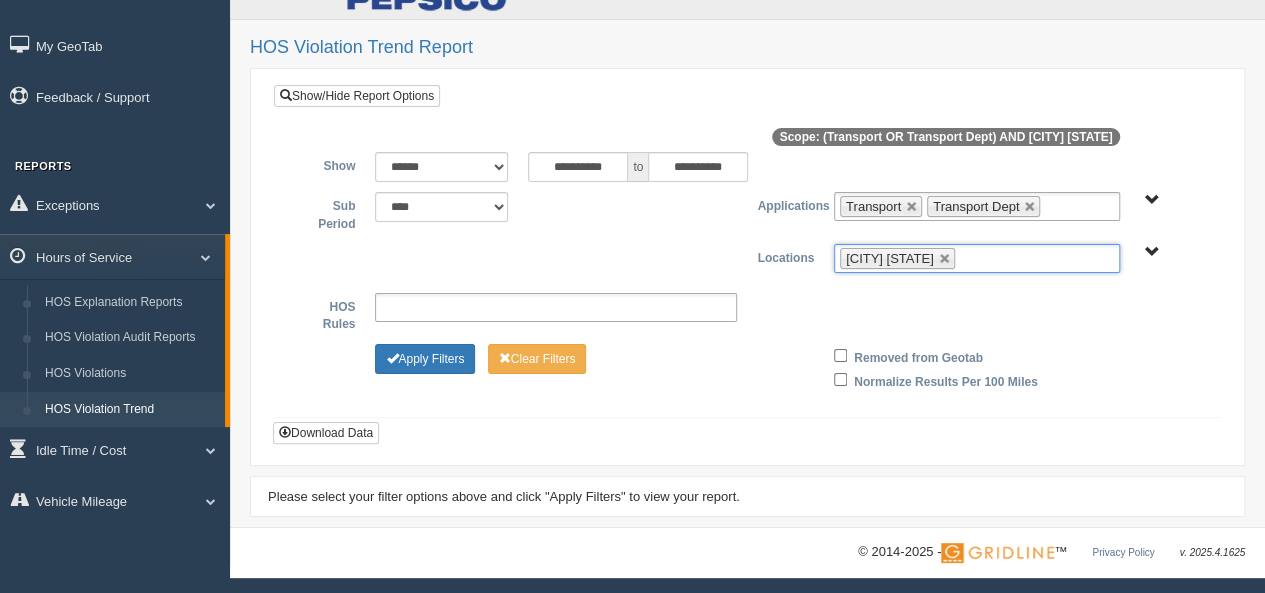 click at bounding box center (556, 307) 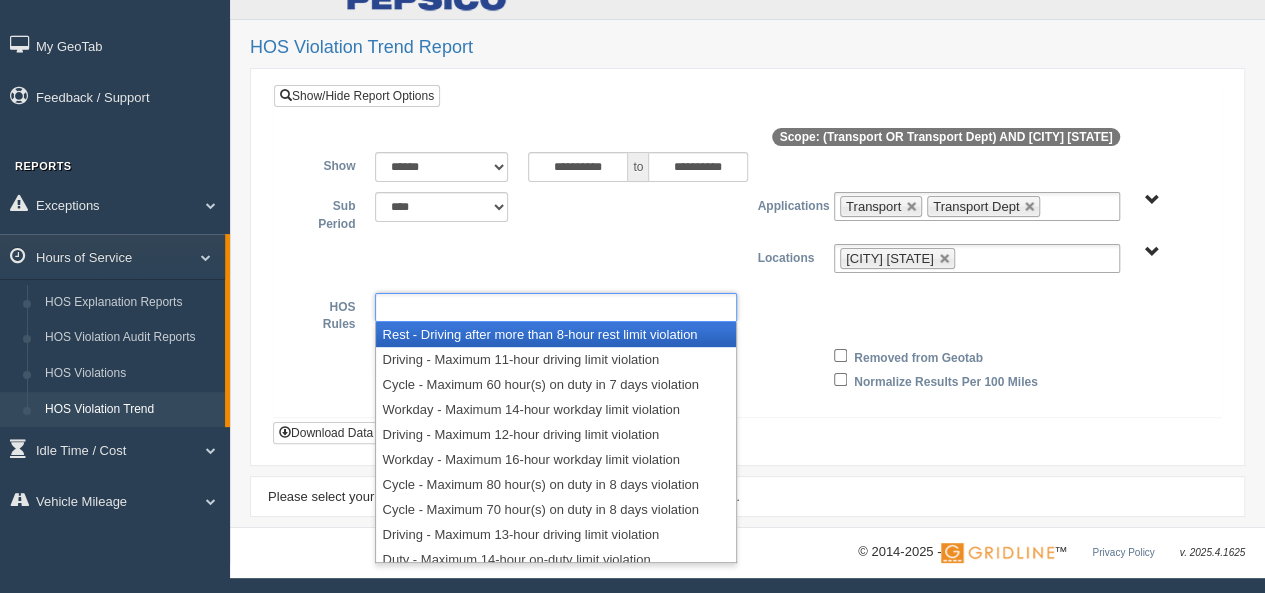 click at bounding box center [556, 307] 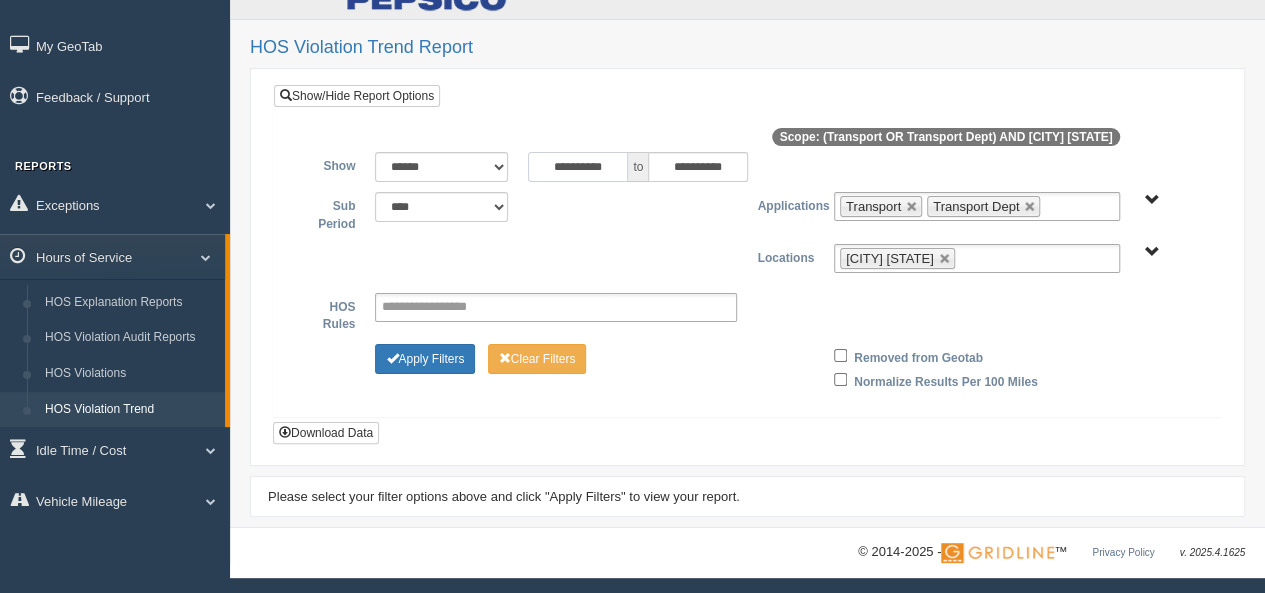 click on "**********" at bounding box center (578, 167) 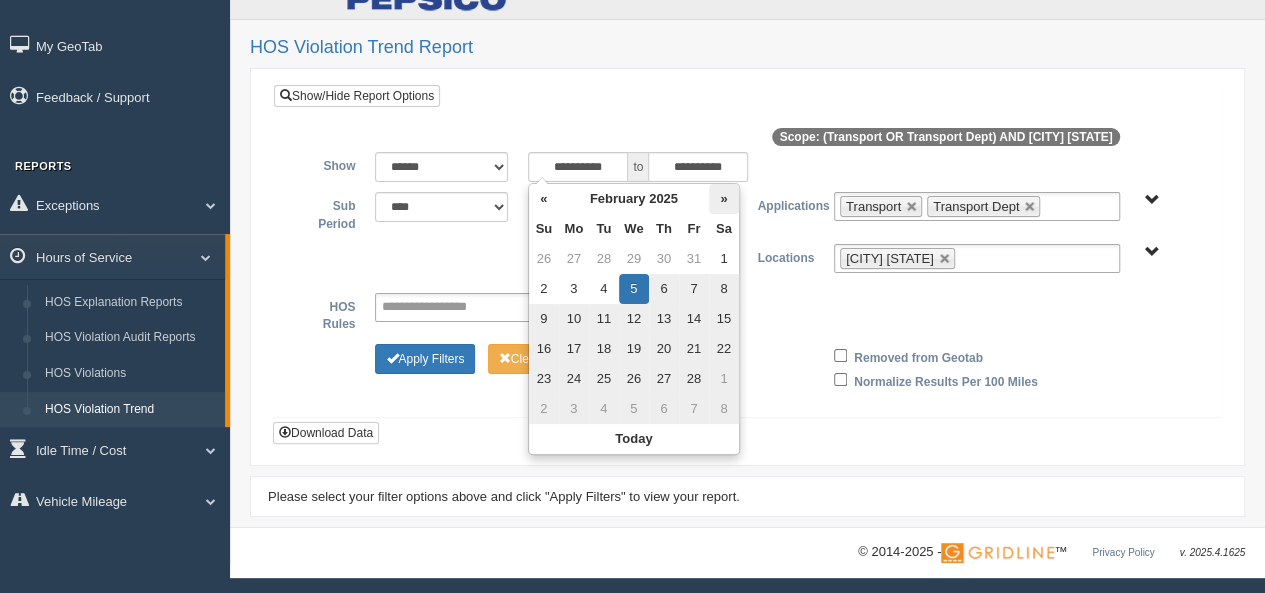 click on "»" at bounding box center (724, 199) 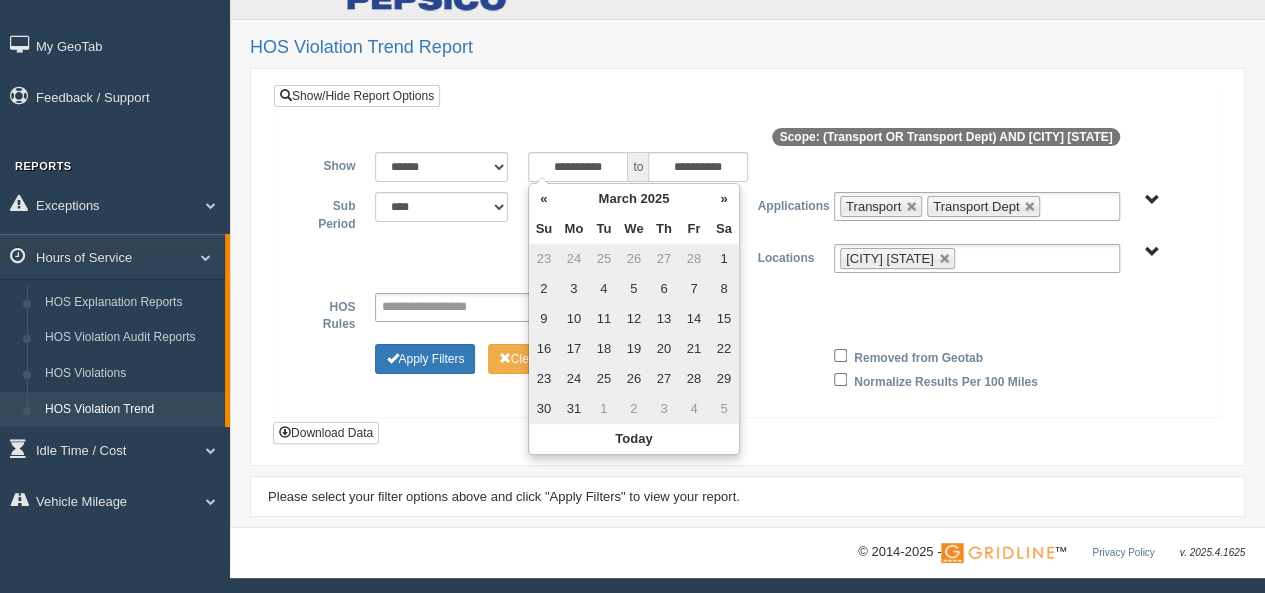 click on "»" at bounding box center [724, 199] 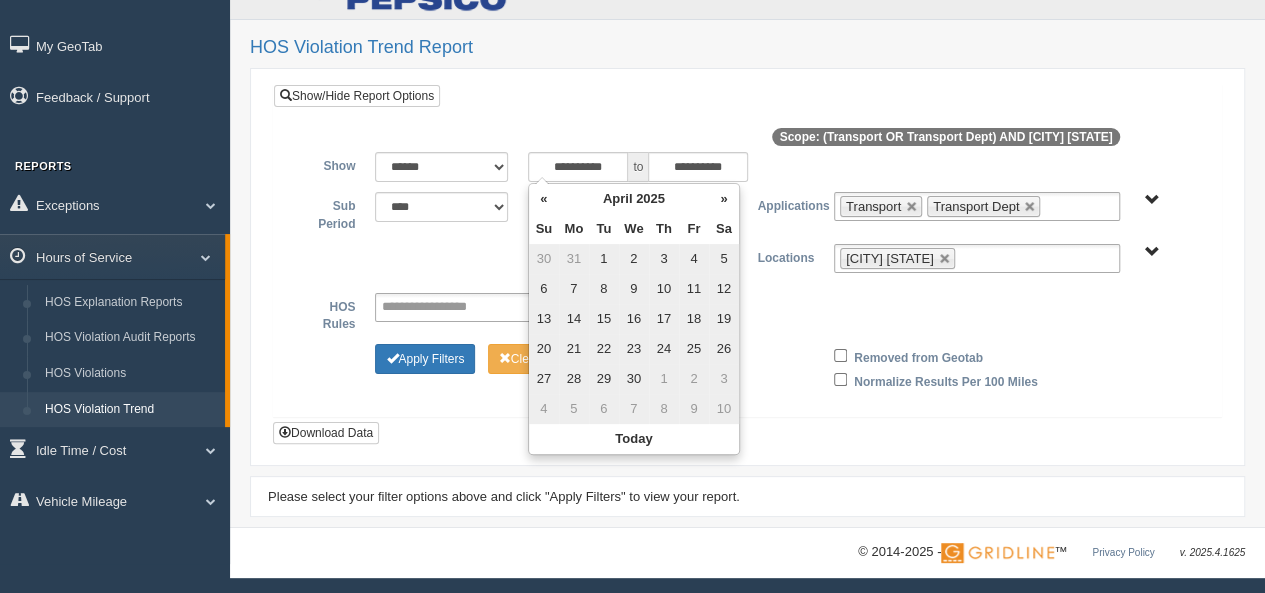 click on "»" at bounding box center (724, 199) 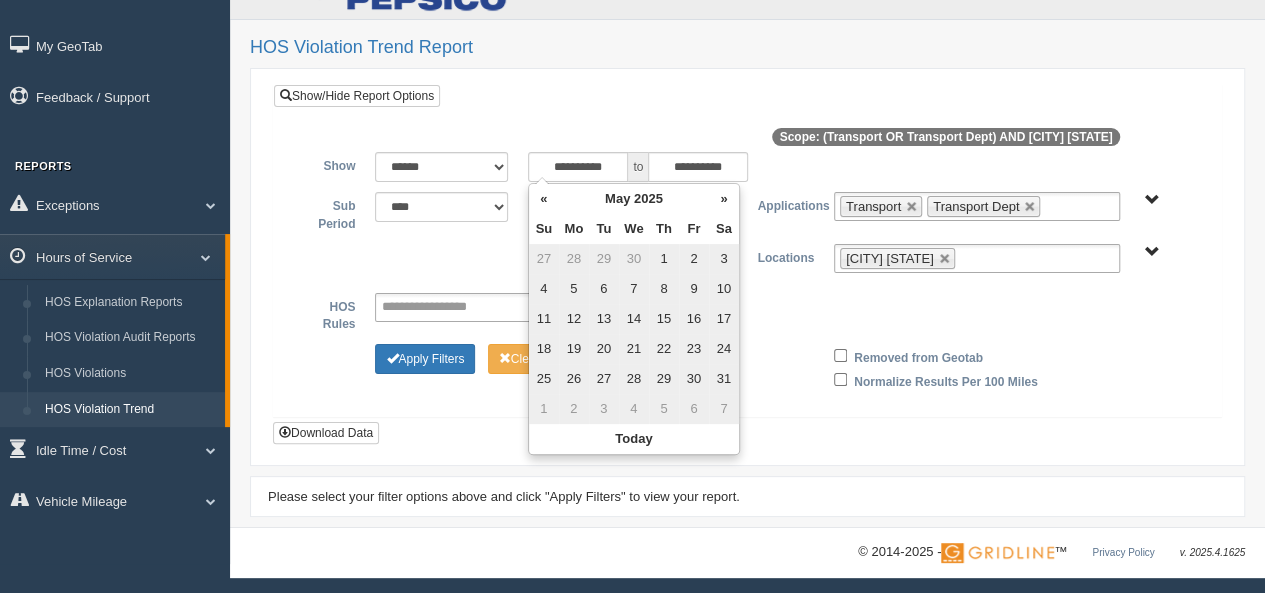 click on "»" at bounding box center (724, 199) 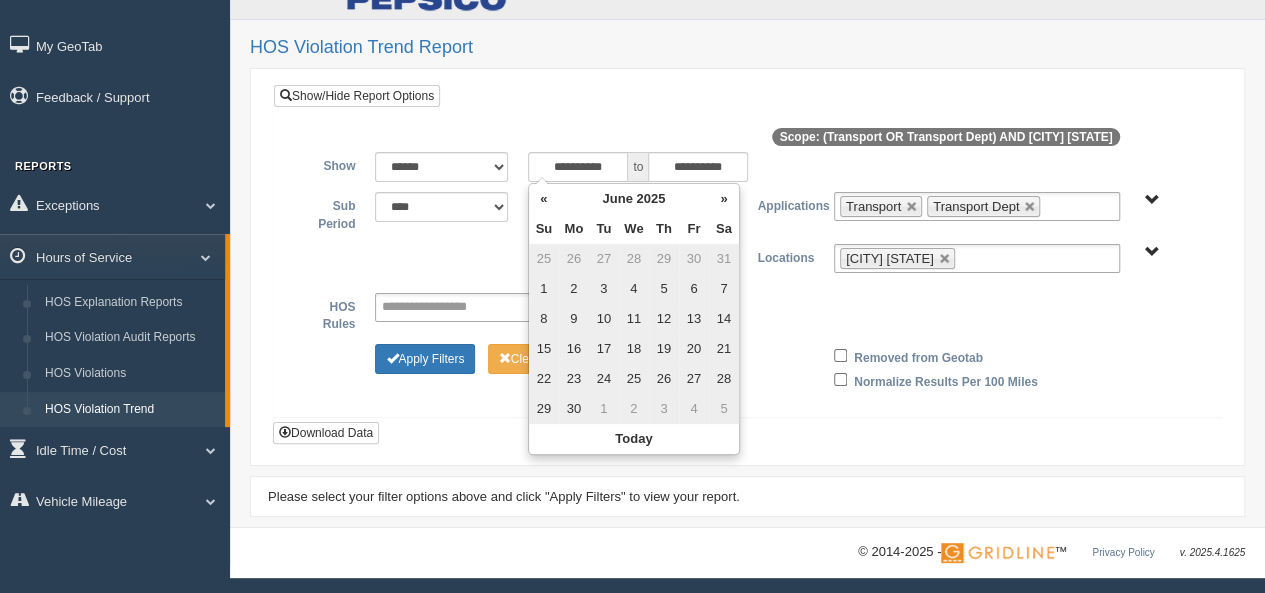 click on "1" at bounding box center [544, 289] 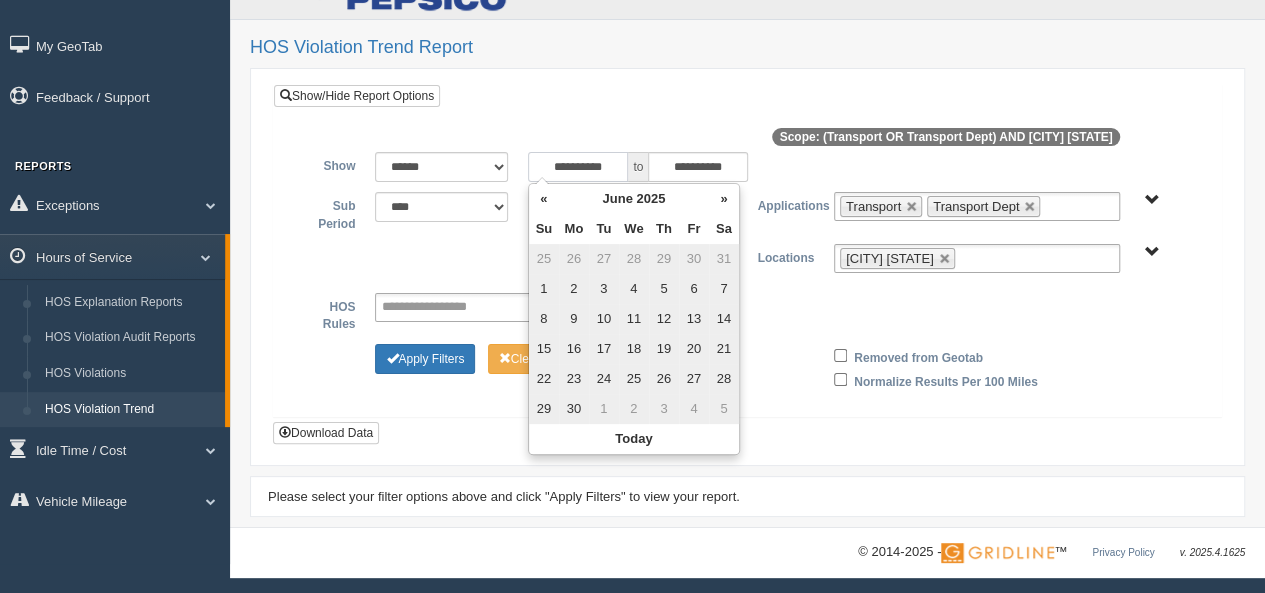 type on "**********" 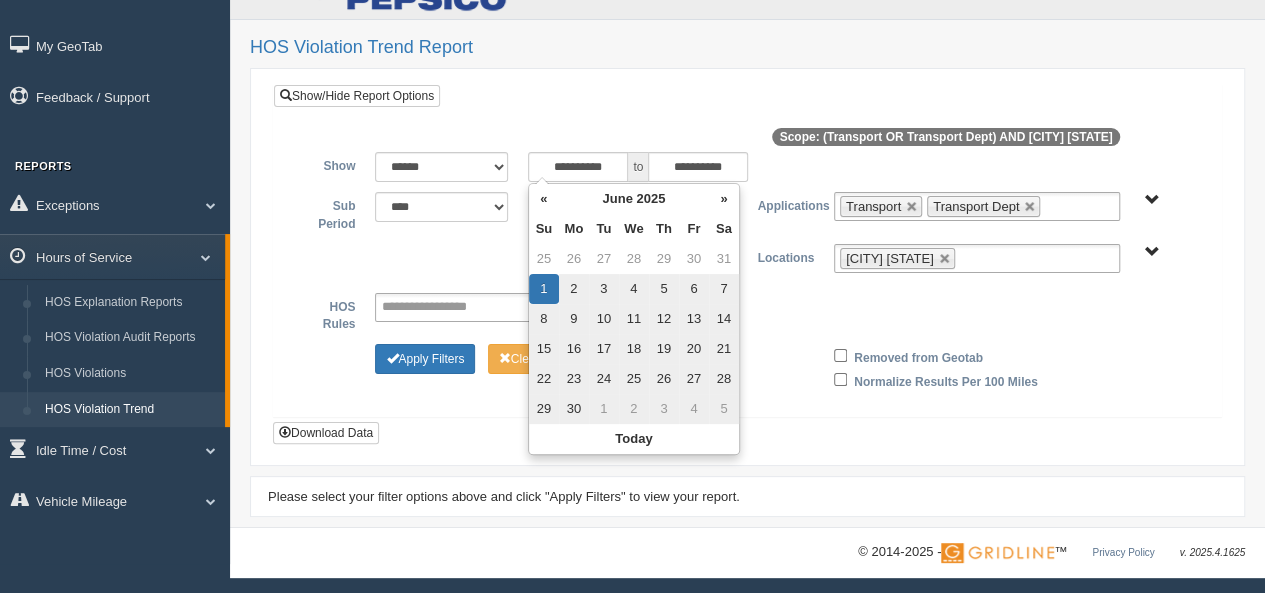 click on "**********" at bounding box center [747, 313] 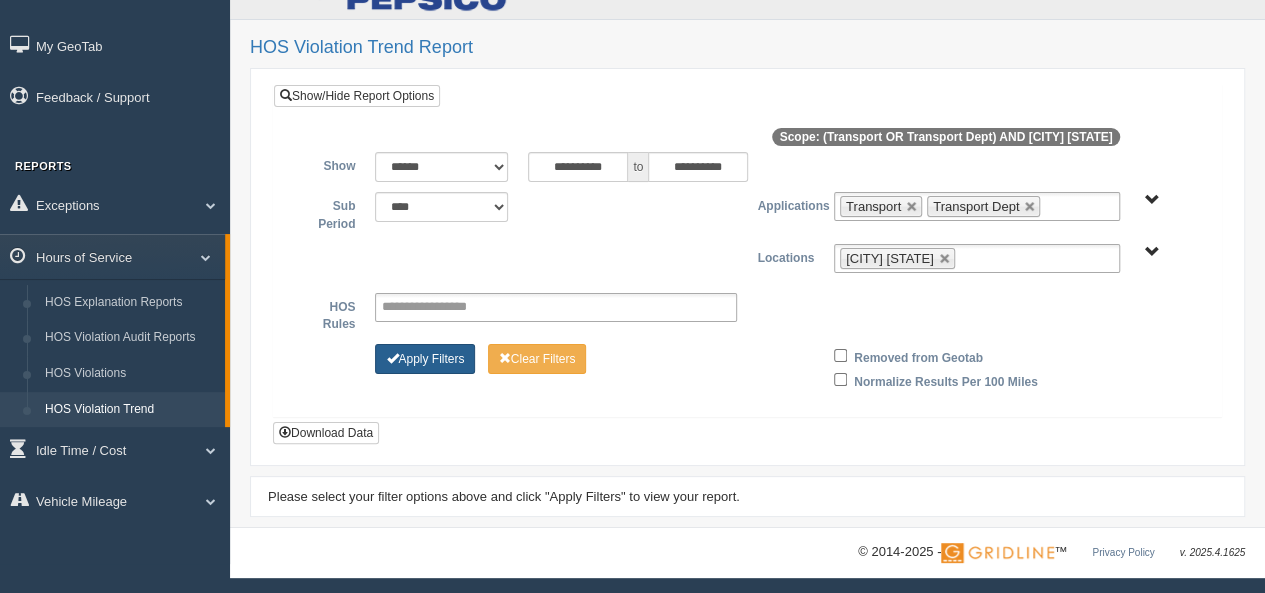 click on "Apply Filters" at bounding box center (425, 359) 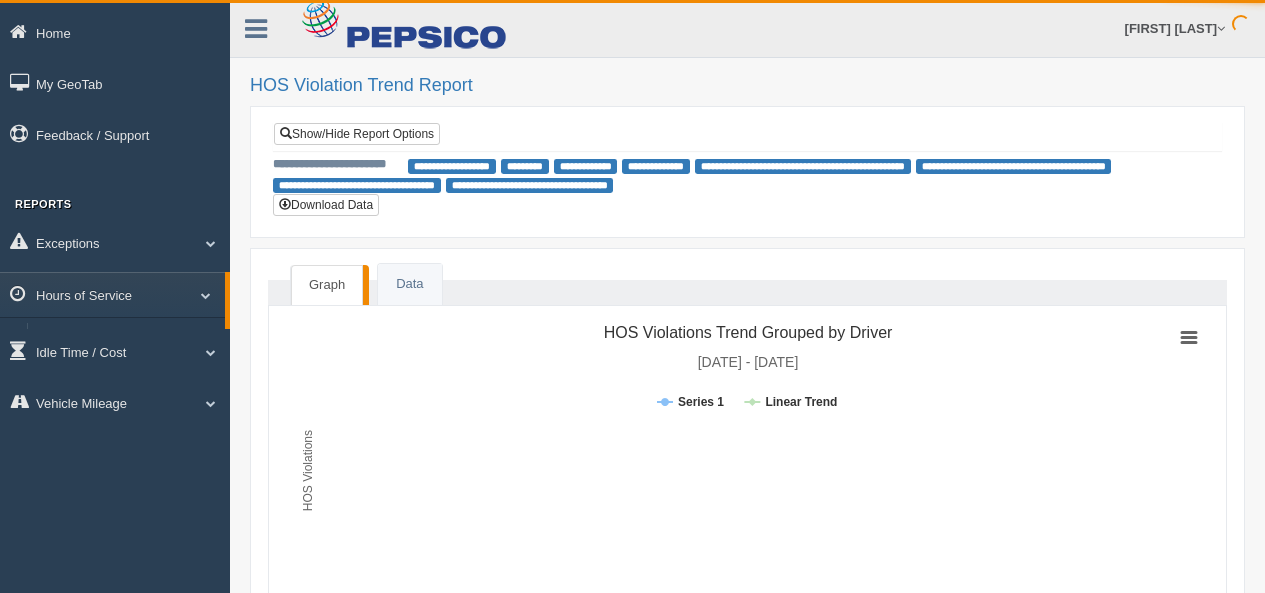 scroll, scrollTop: 0, scrollLeft: 0, axis: both 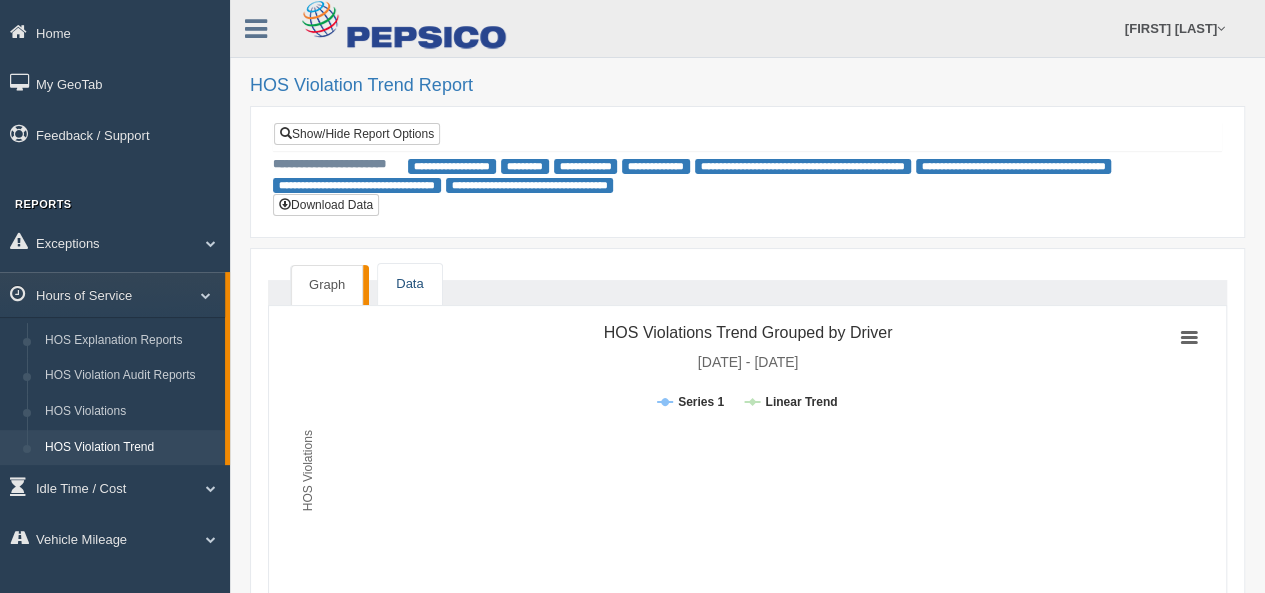 click on "Data" at bounding box center (409, 284) 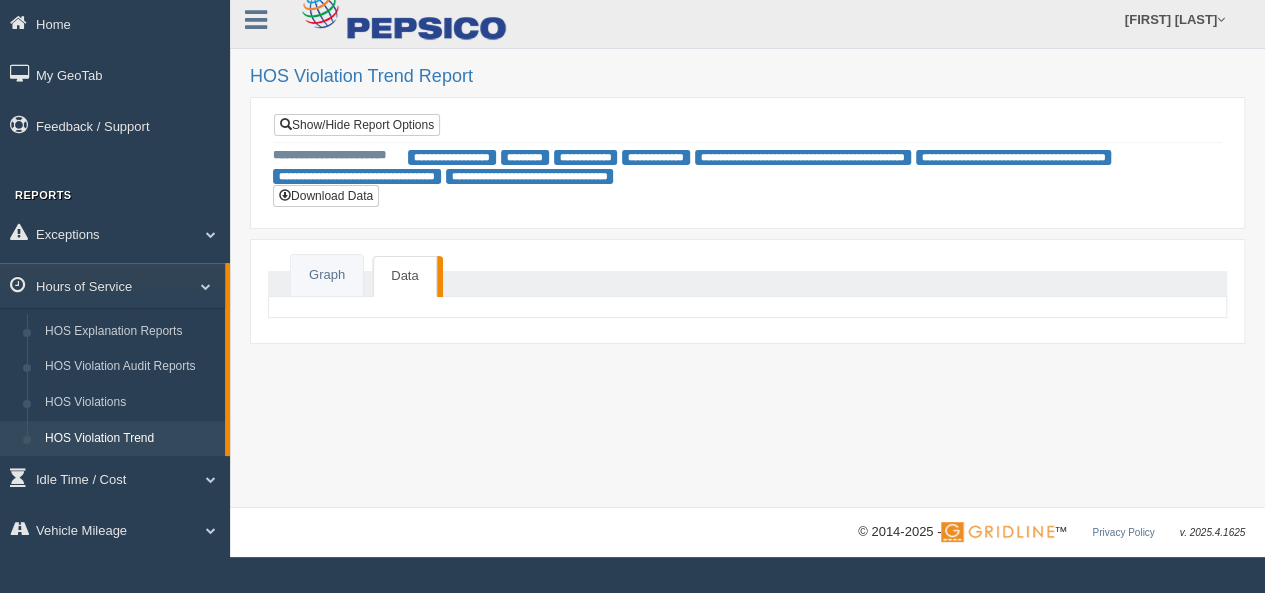 scroll, scrollTop: 0, scrollLeft: 0, axis: both 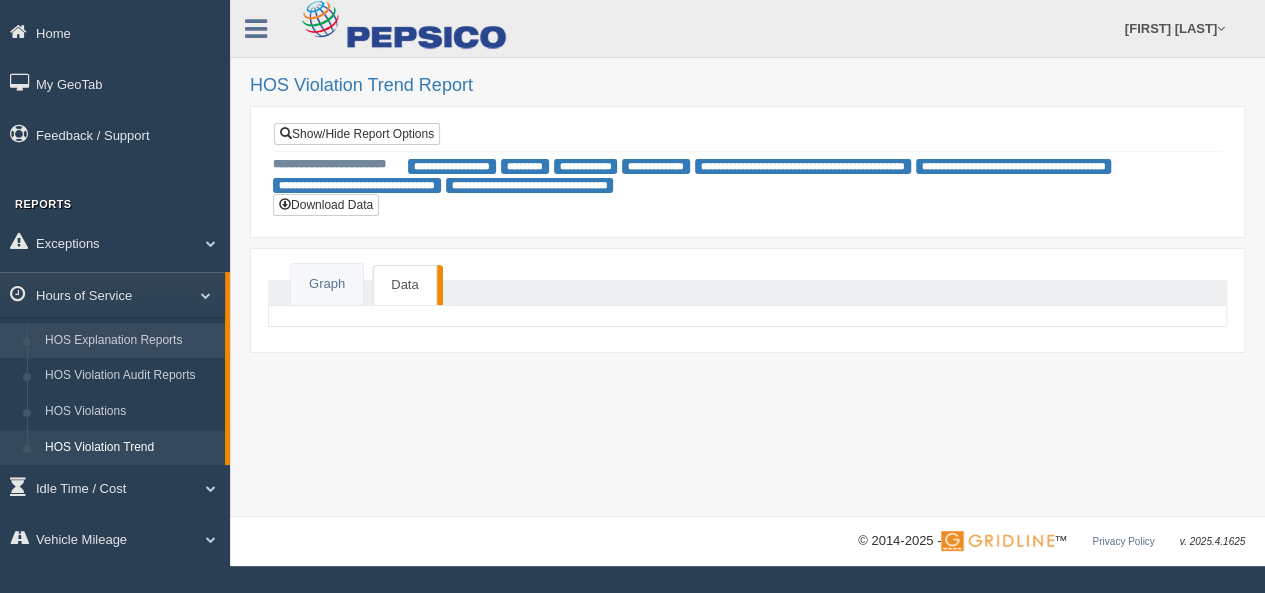 click on "HOS Explanation Reports" at bounding box center (130, 341) 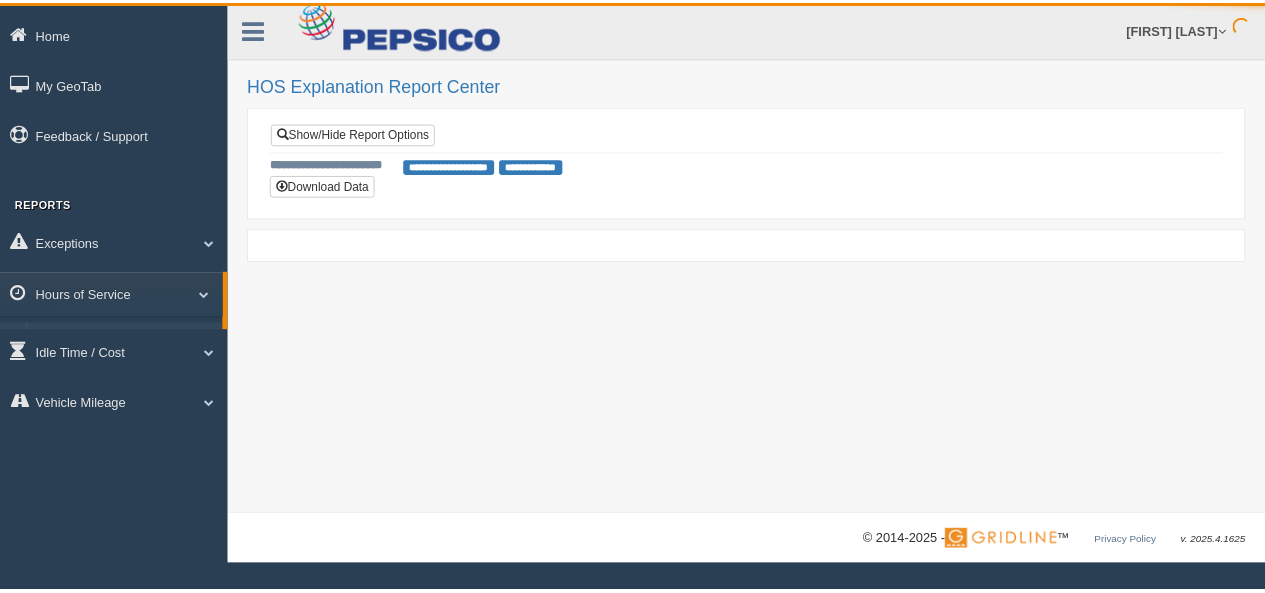 scroll, scrollTop: 0, scrollLeft: 0, axis: both 